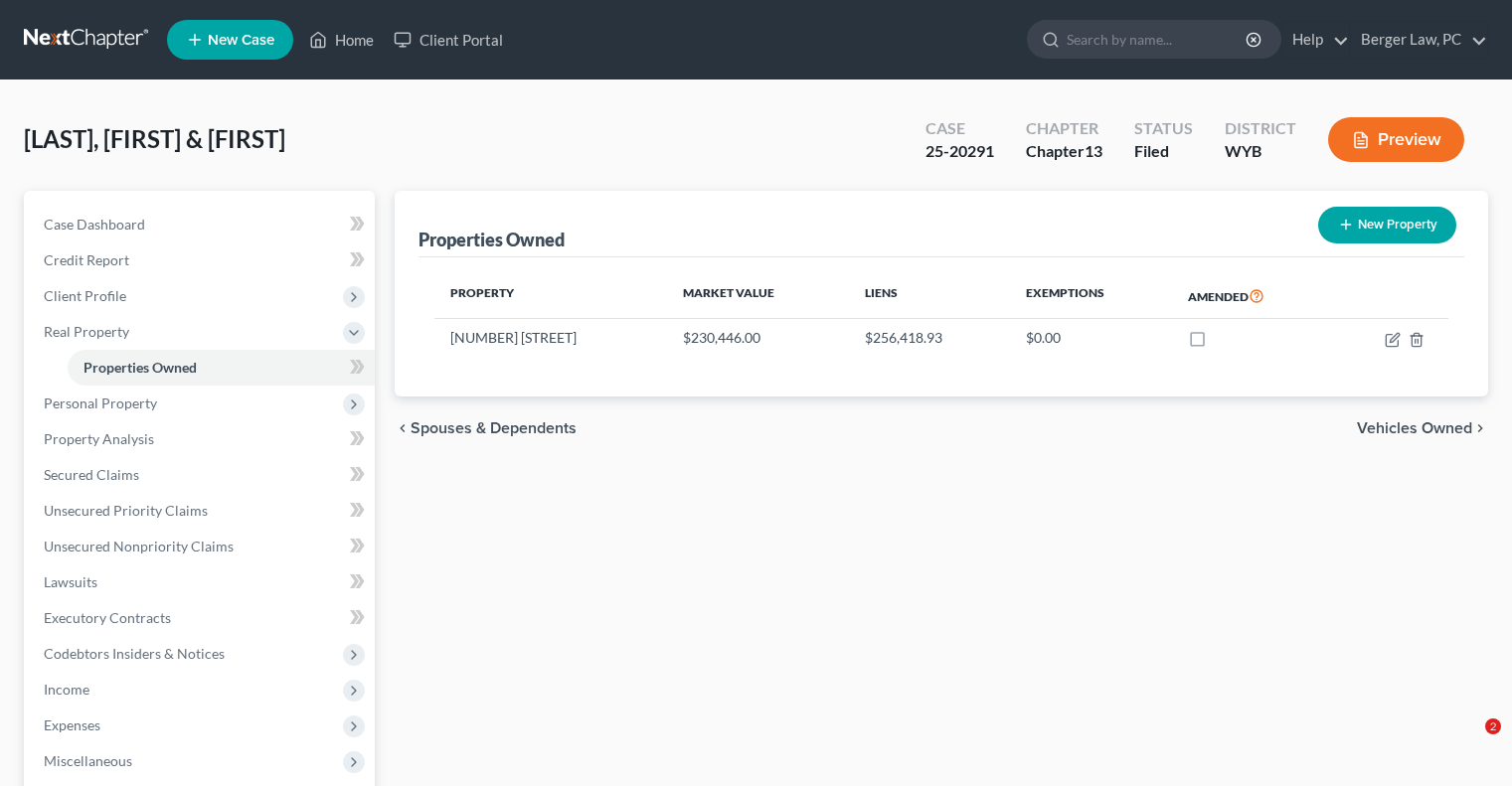 scroll, scrollTop: 199, scrollLeft: 0, axis: vertical 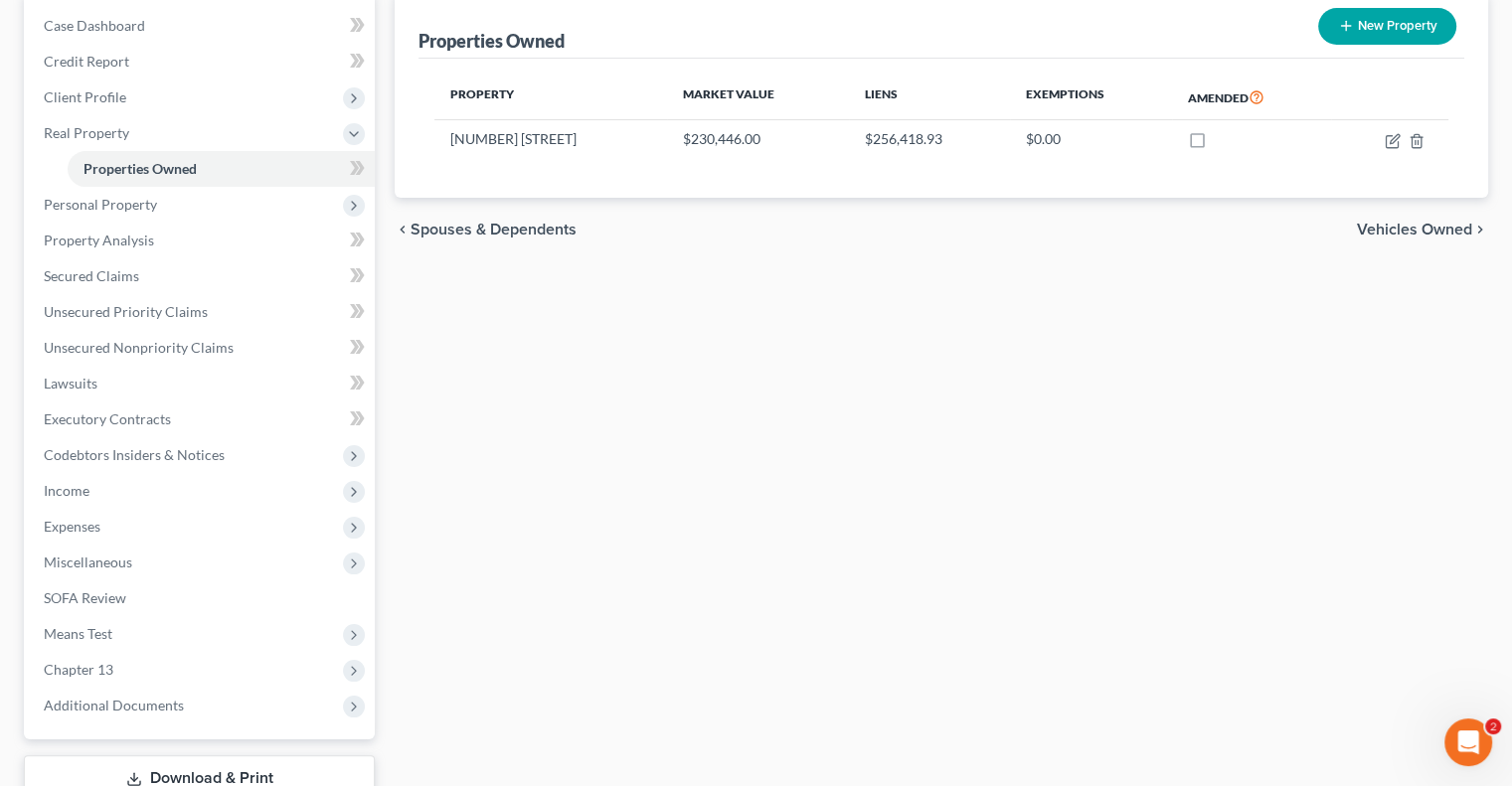 click on "Properties Owned New Property
Property Market Value Liens Exemptions Amended  1221 Blue Water Court $230,446.00 $256,418.93 $0.00
chevron_left
Spouses & Dependents
Vehicles Owned
chevron_right" at bounding box center (941, 422) 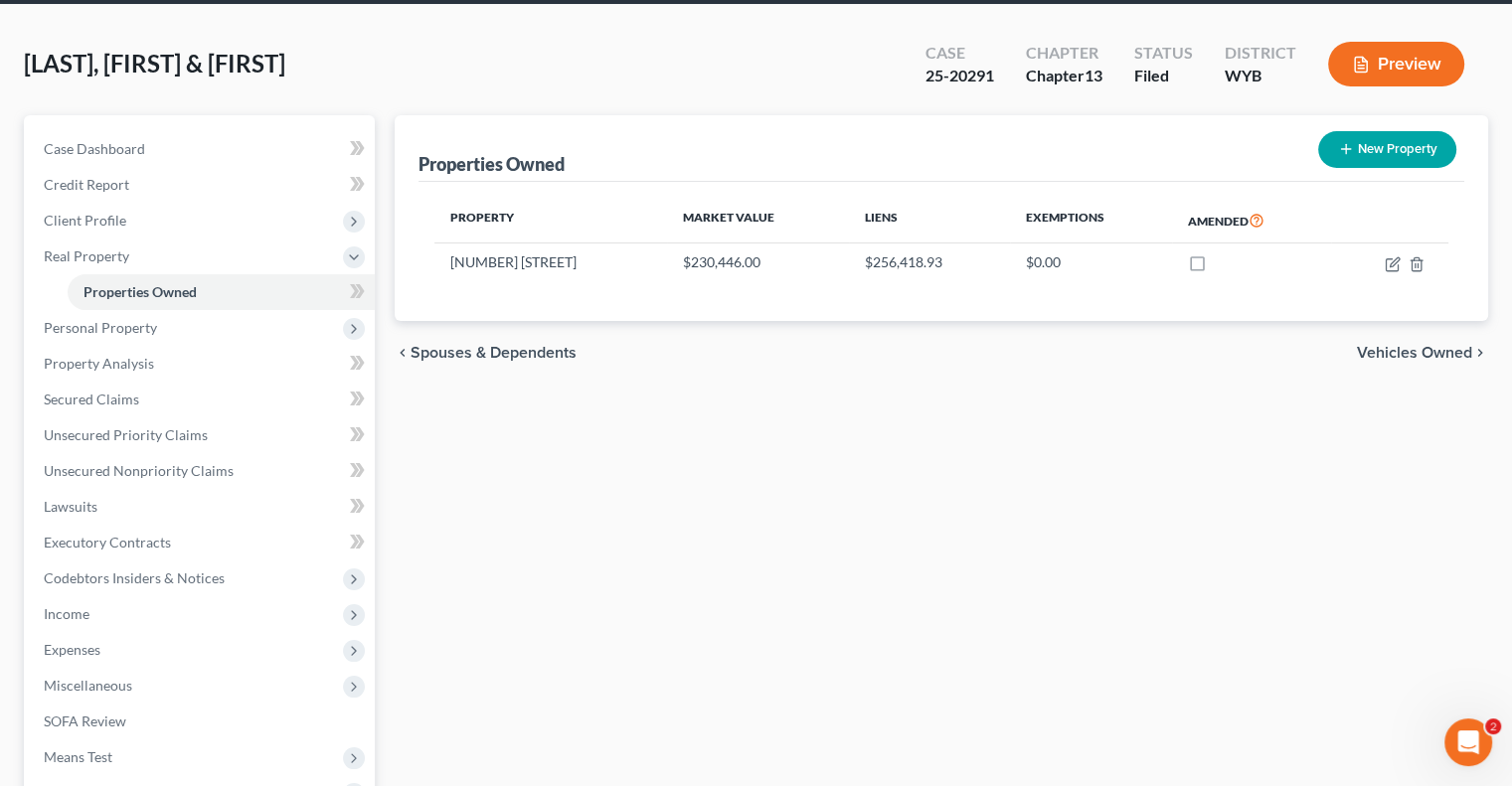 scroll, scrollTop: 0, scrollLeft: 0, axis: both 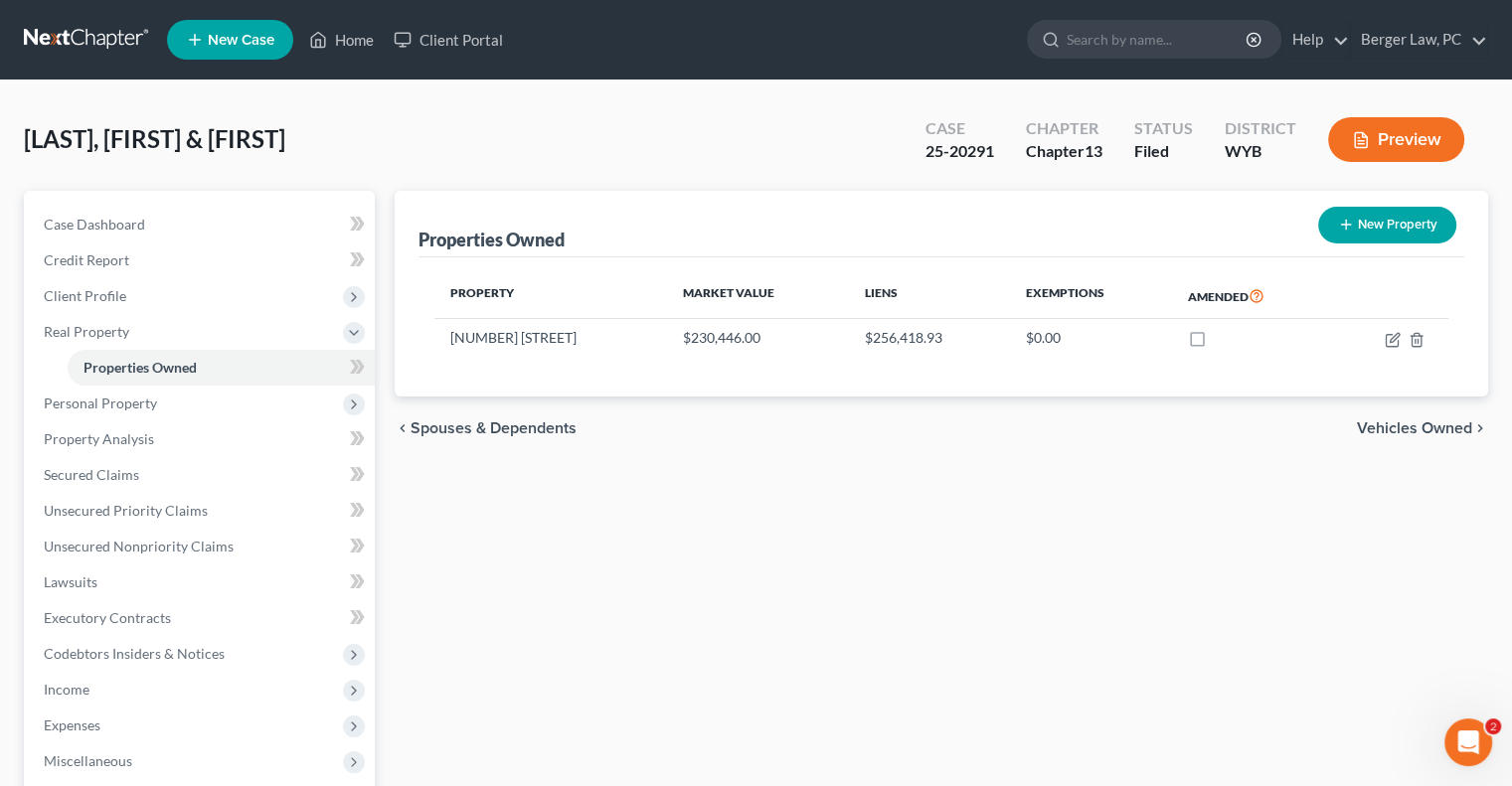 click at bounding box center [87, 40] 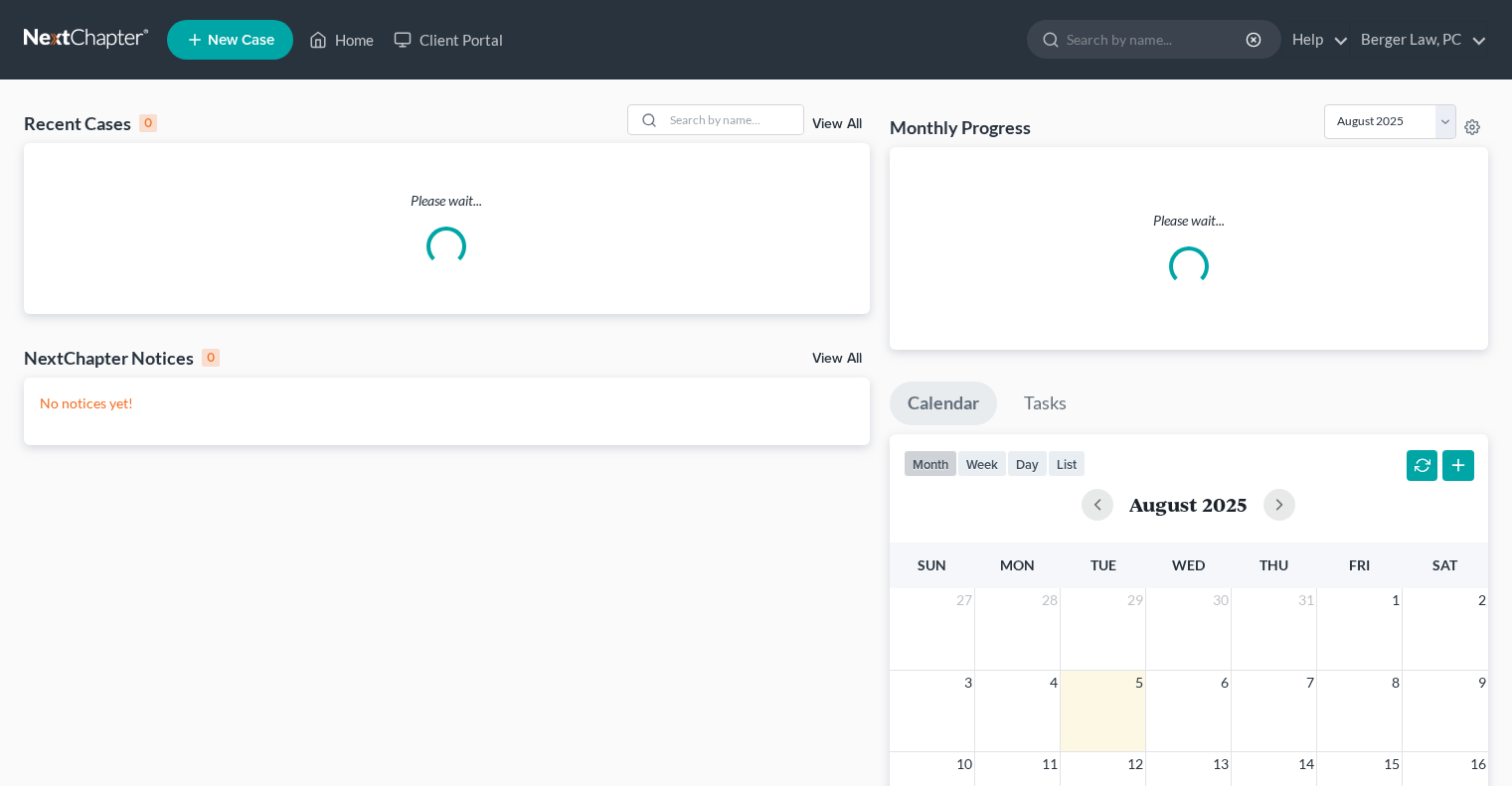 scroll, scrollTop: 0, scrollLeft: 0, axis: both 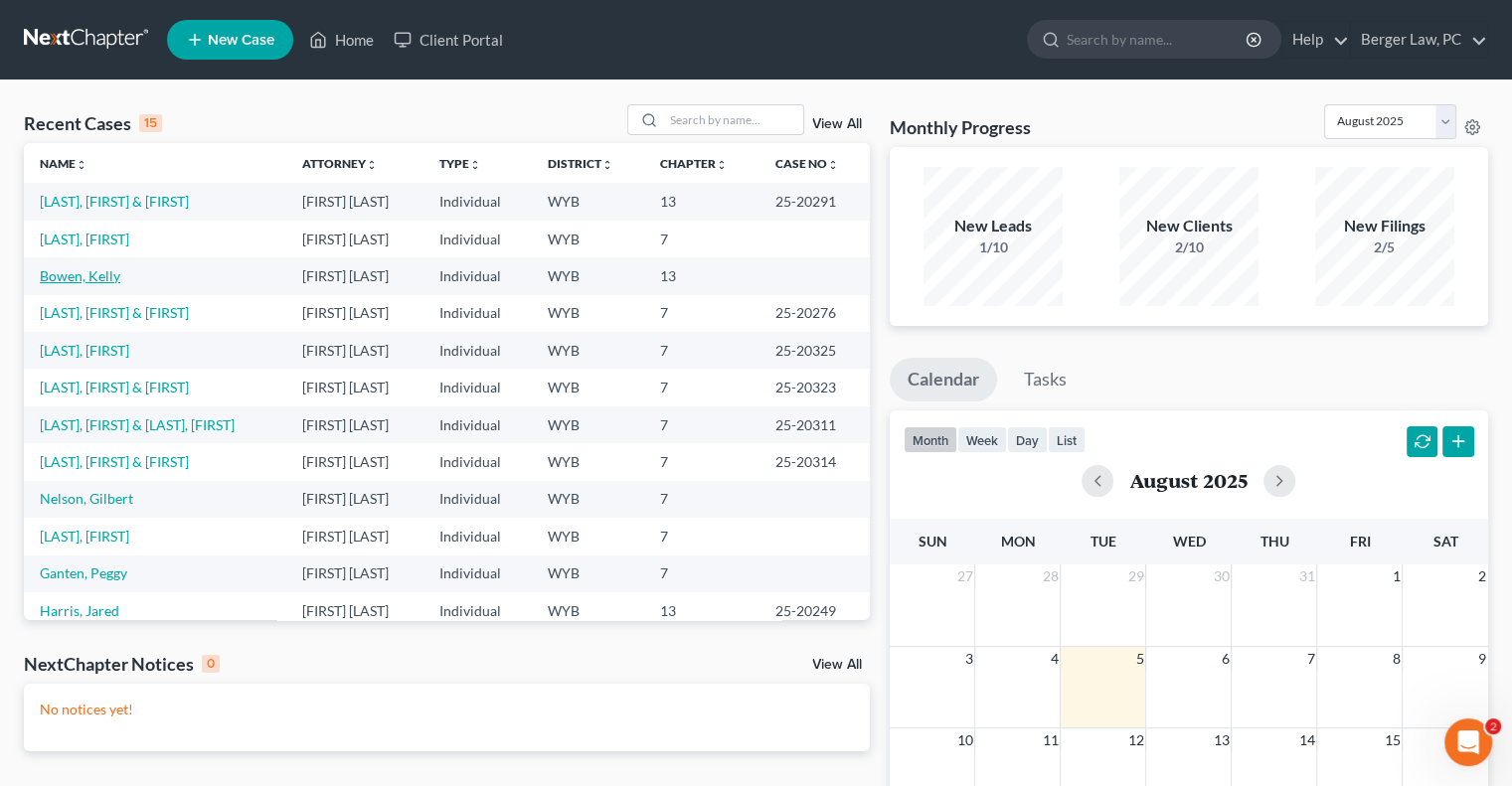 click on "Bowen, Kelly" at bounding box center [80, 275] 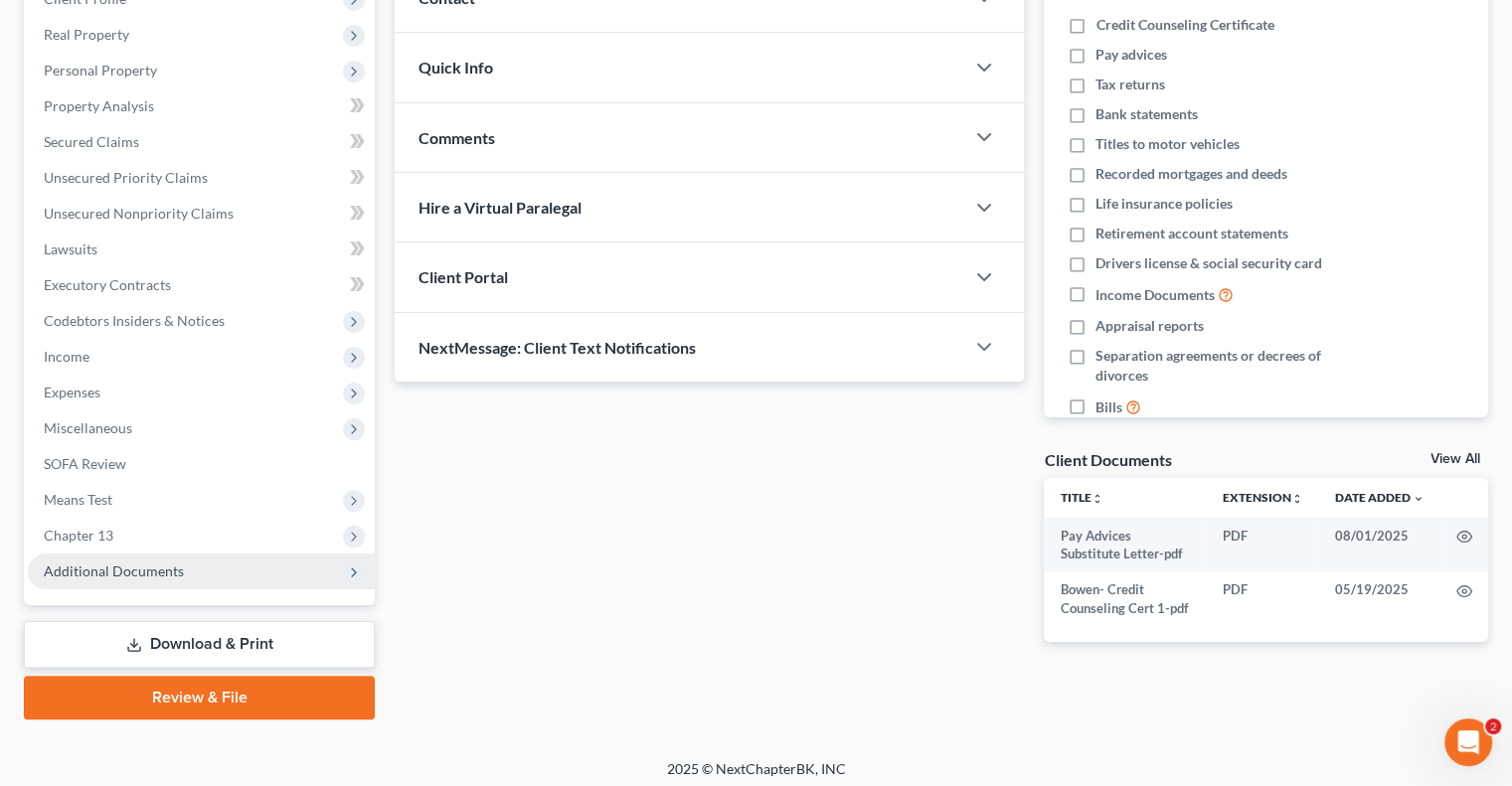 scroll, scrollTop: 304, scrollLeft: 0, axis: vertical 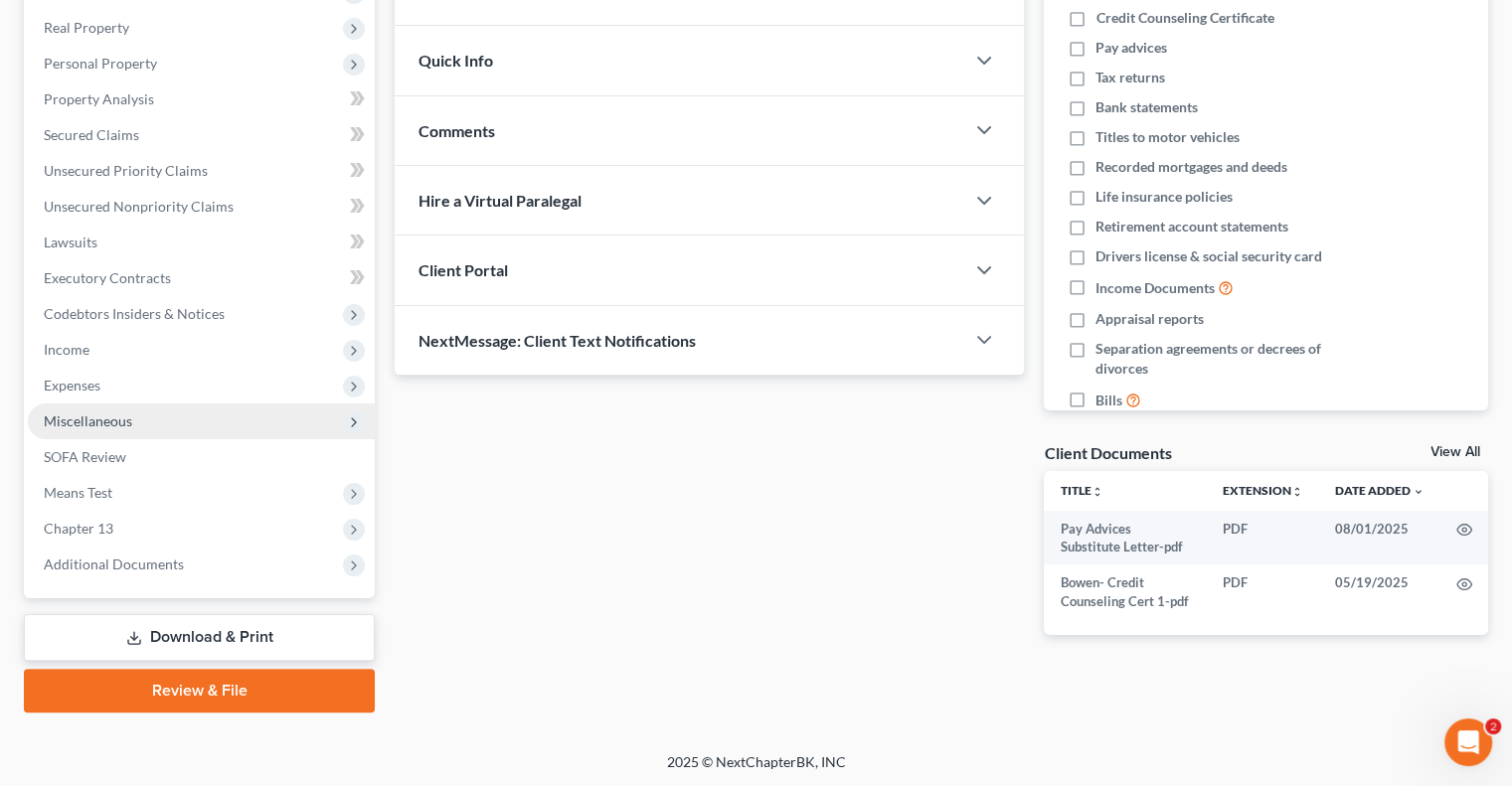 click on "Miscellaneous" at bounding box center [87, 420] 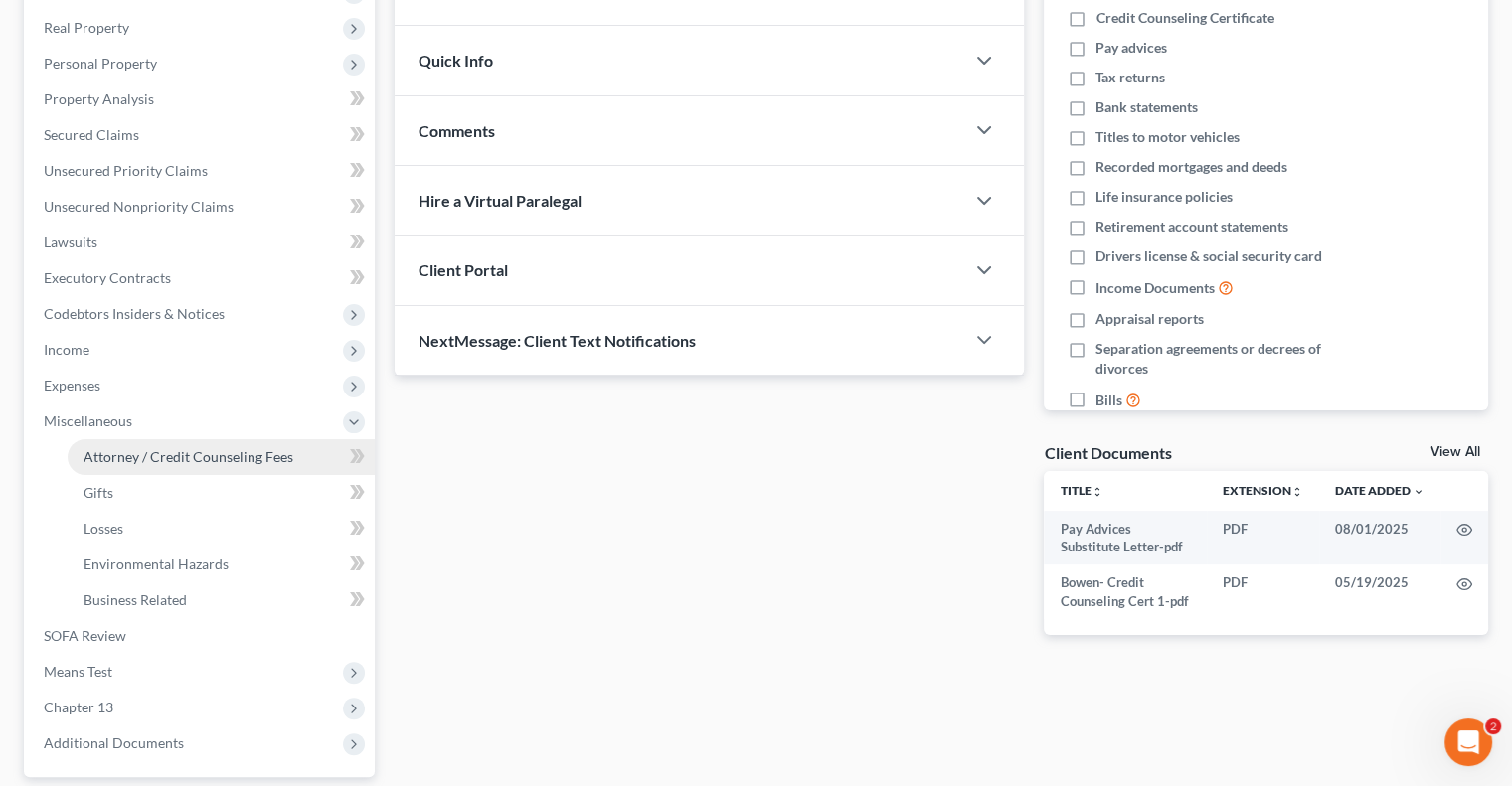 click on "Attorney / Credit Counseling Fees" at bounding box center (188, 456) 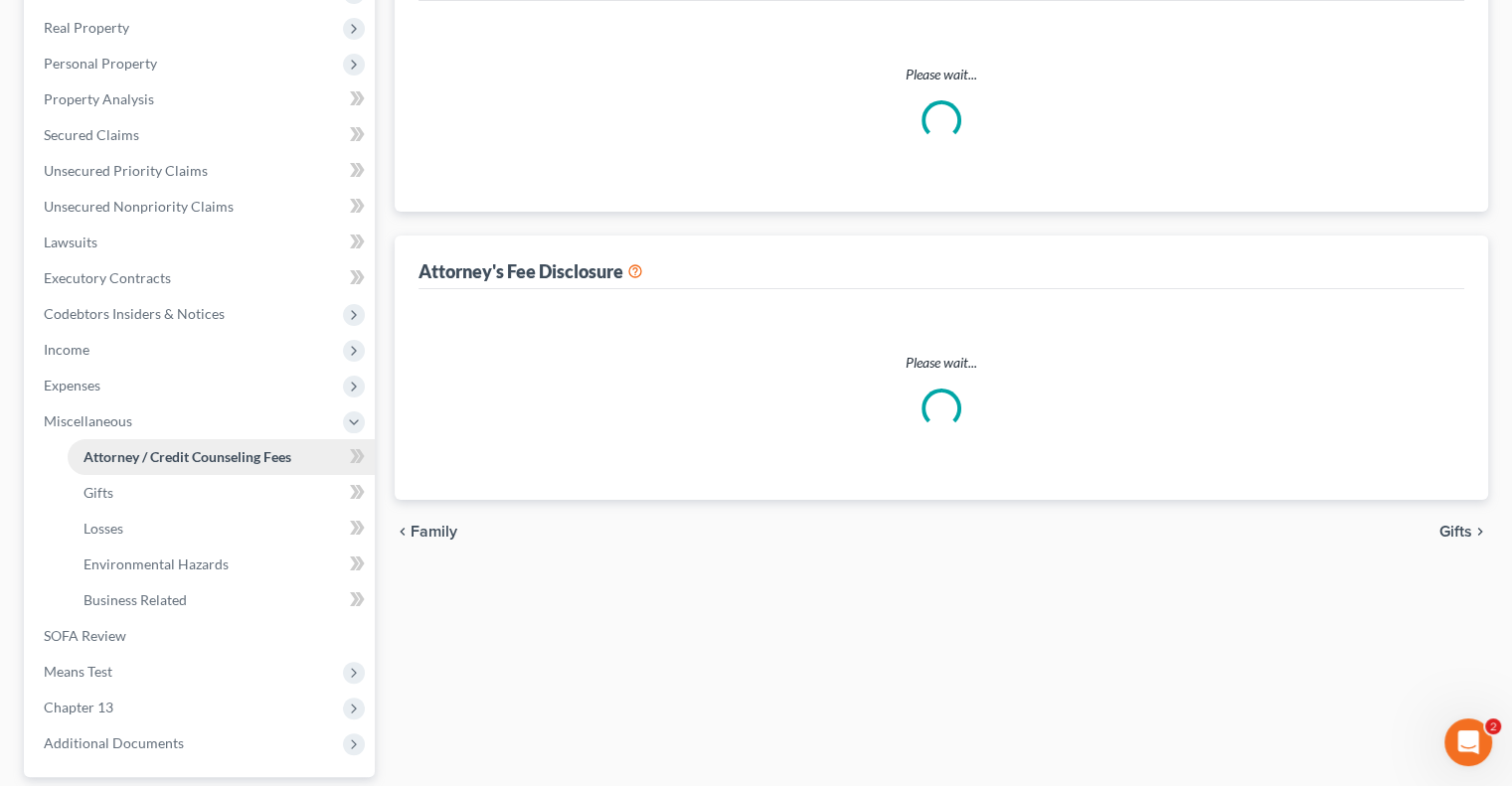 scroll, scrollTop: 51, scrollLeft: 0, axis: vertical 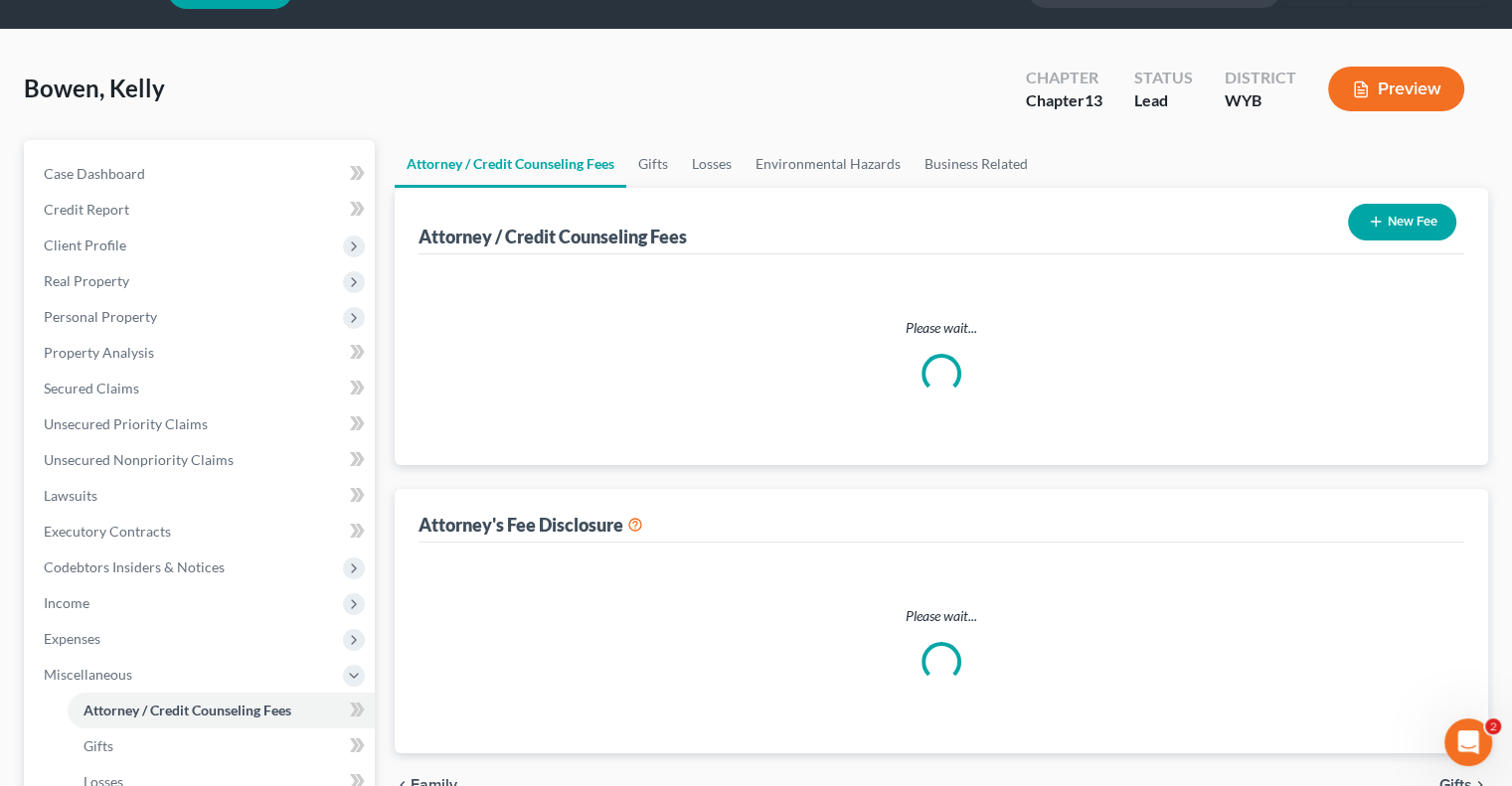 select on "0" 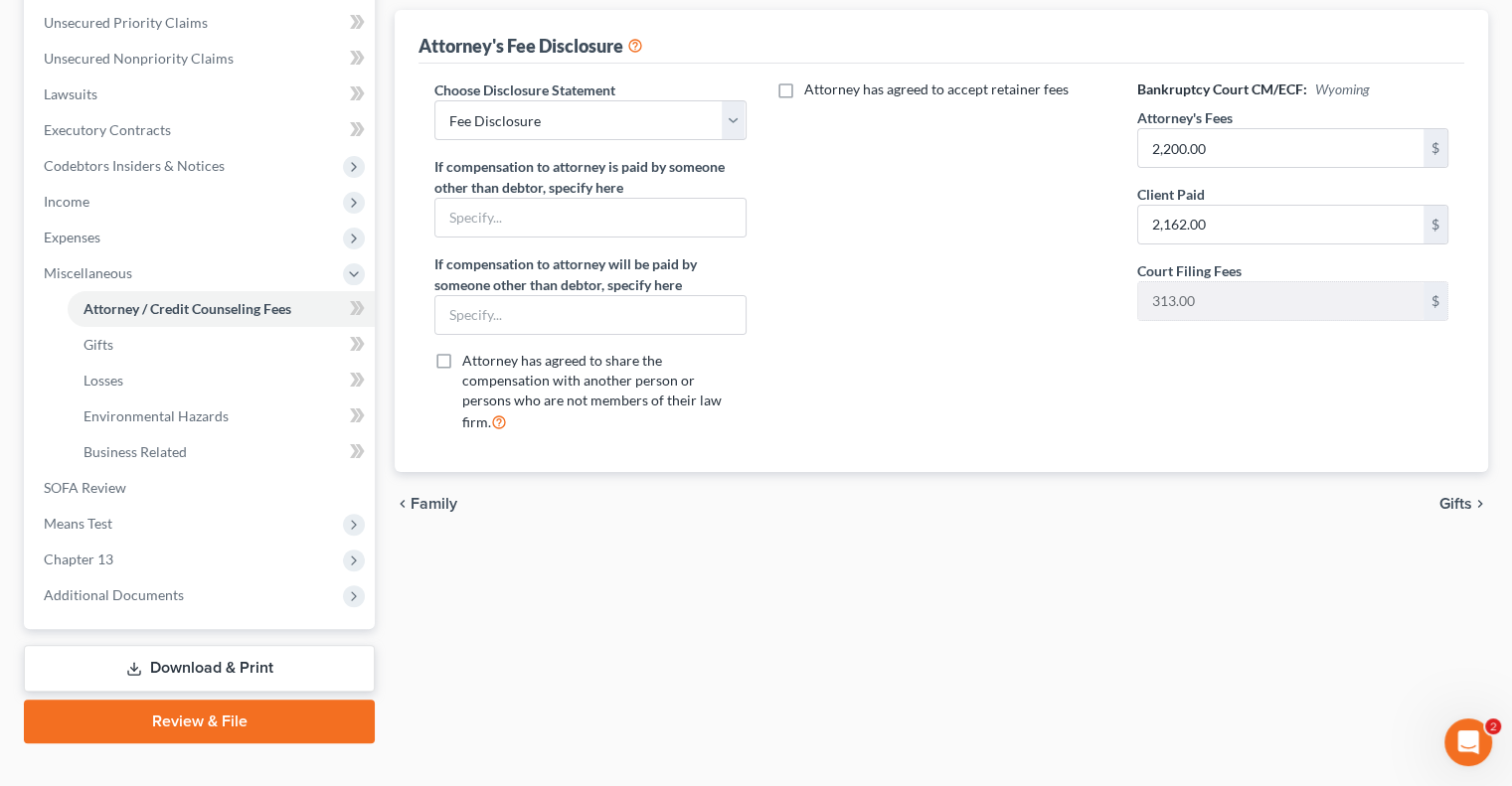 scroll, scrollTop: 483, scrollLeft: 0, axis: vertical 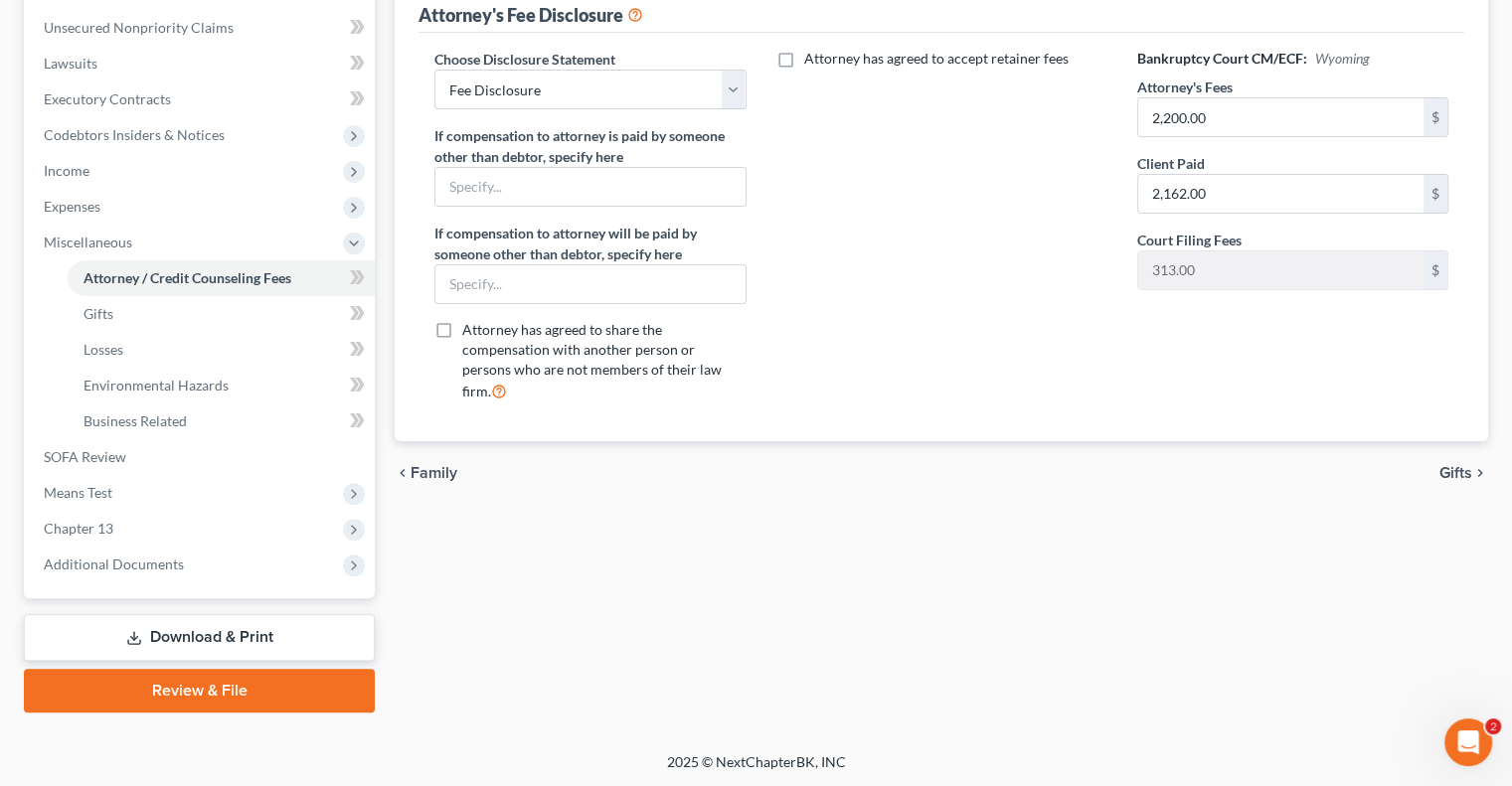 drag, startPoint x: 199, startPoint y: 273, endPoint x: 671, endPoint y: 584, distance: 565.2477 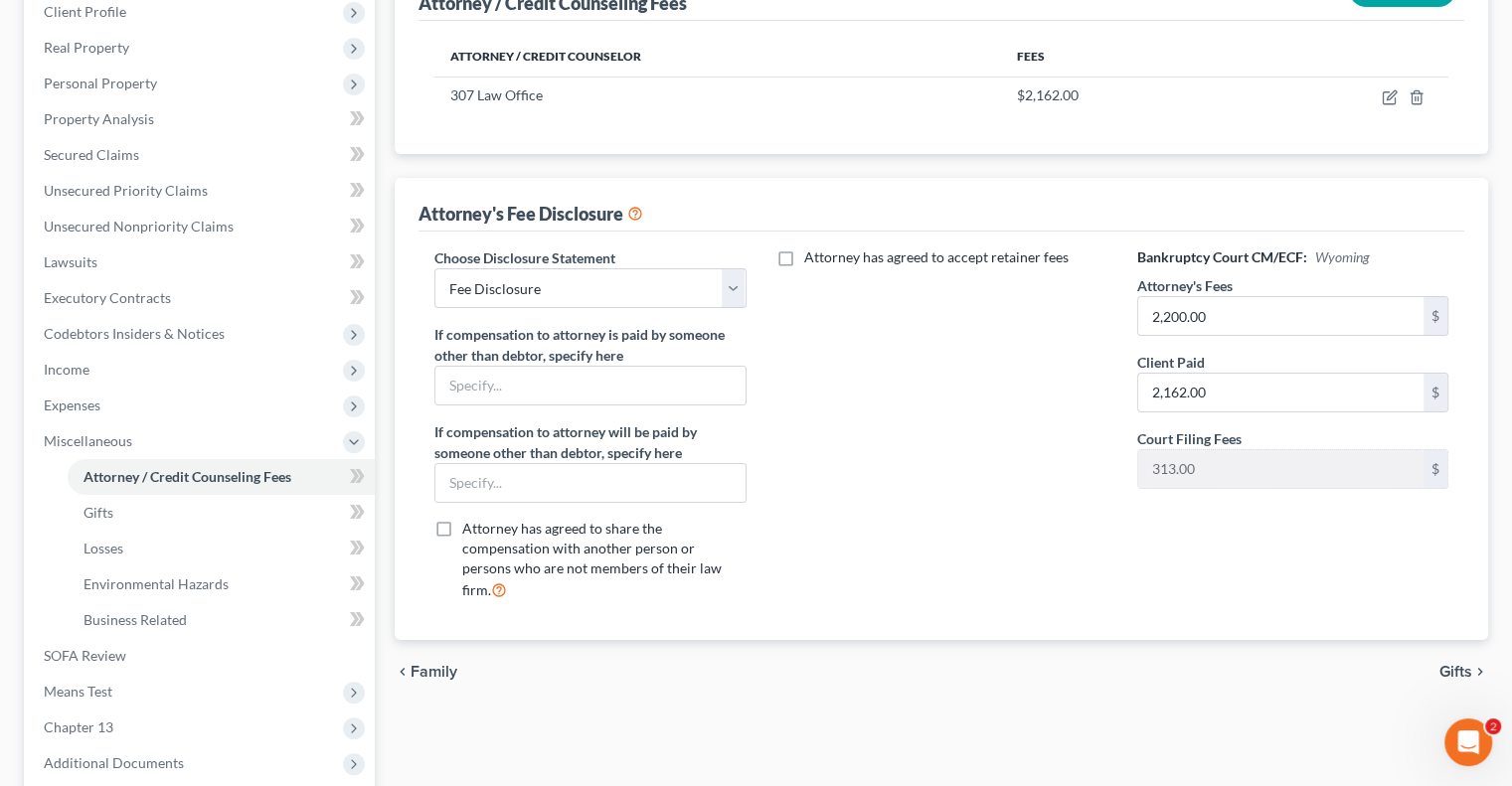 scroll, scrollTop: 483, scrollLeft: 0, axis: vertical 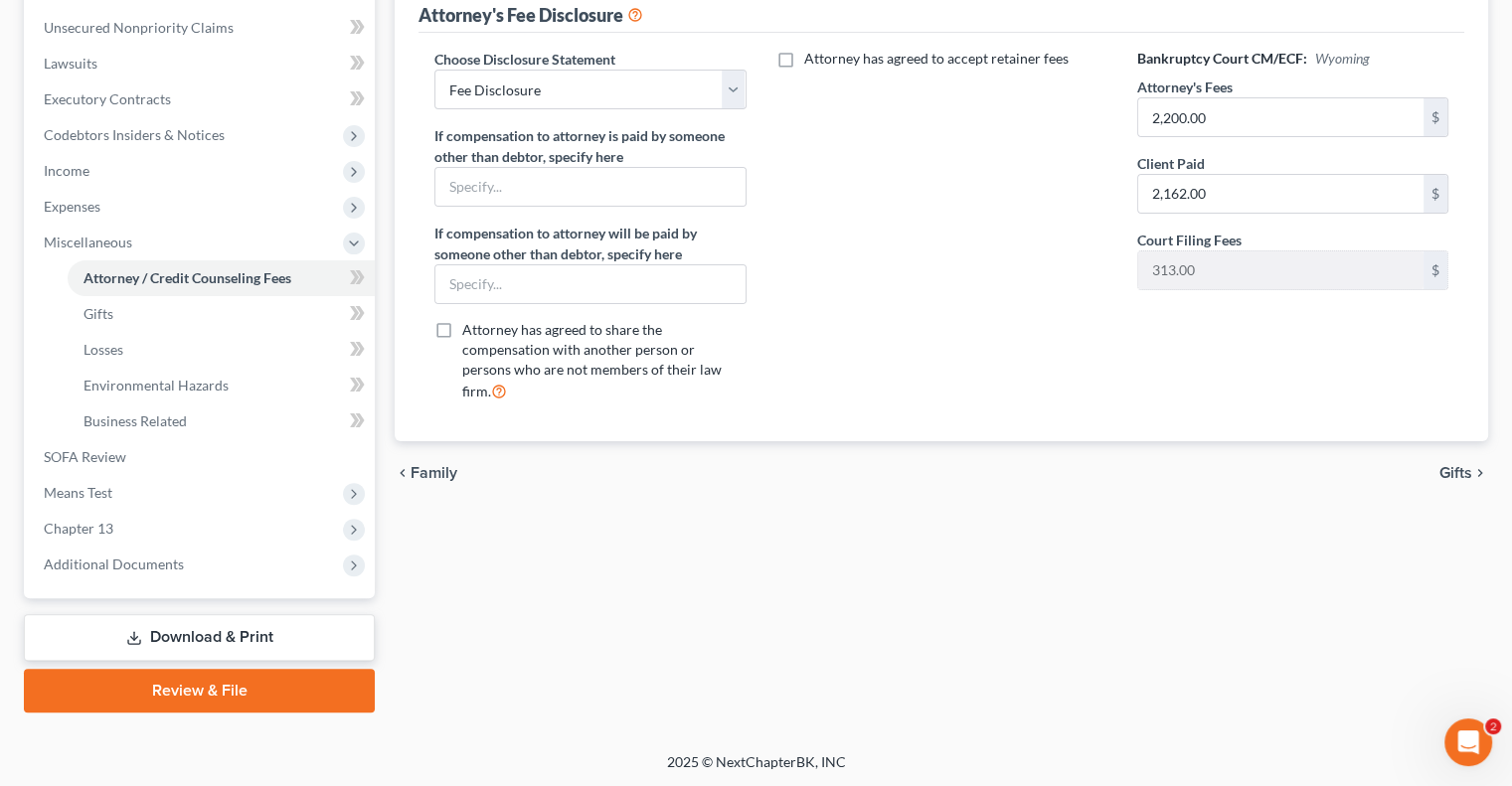 click on "Download & Print" at bounding box center [199, 637] 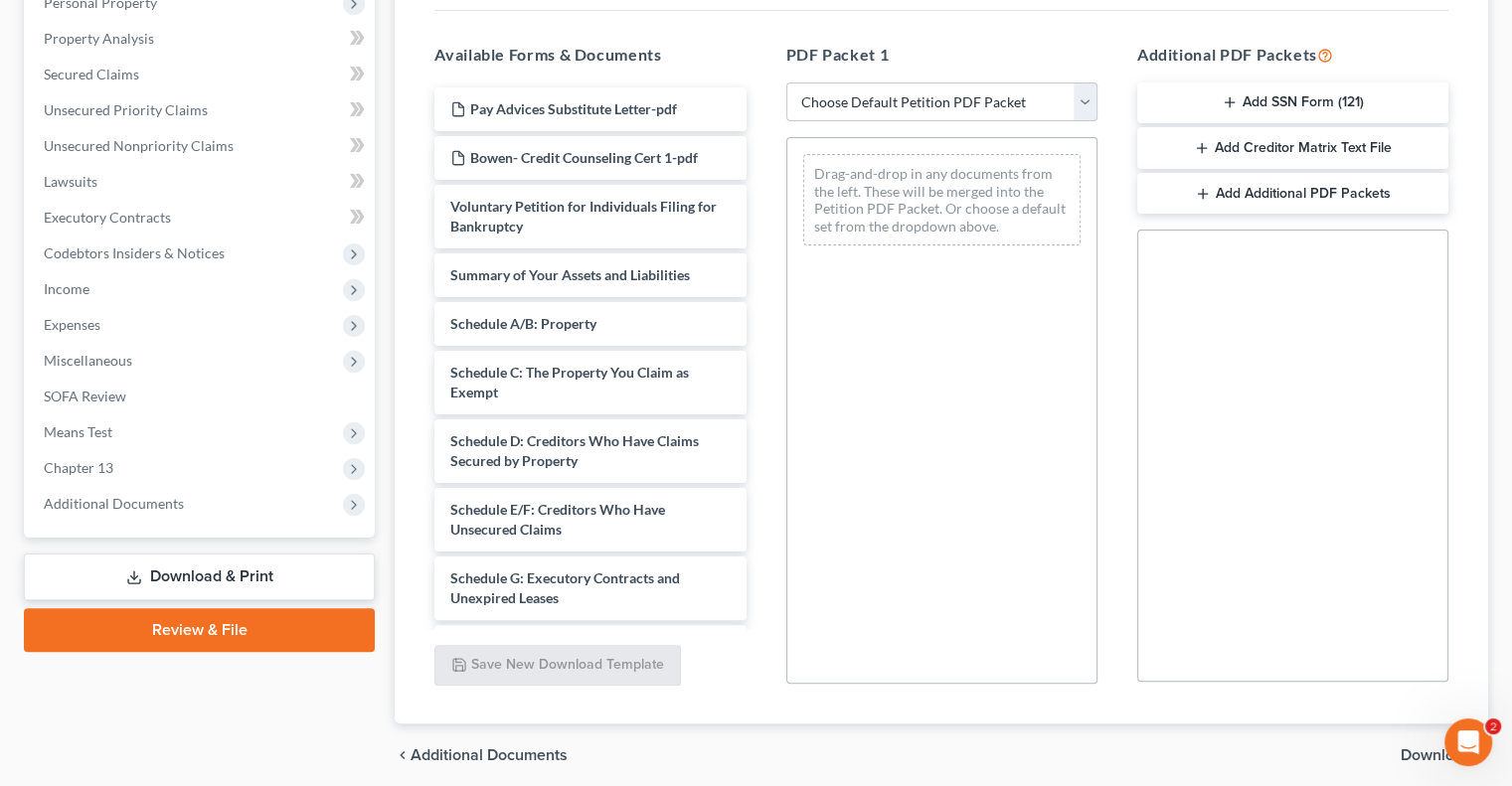 scroll, scrollTop: 439, scrollLeft: 0, axis: vertical 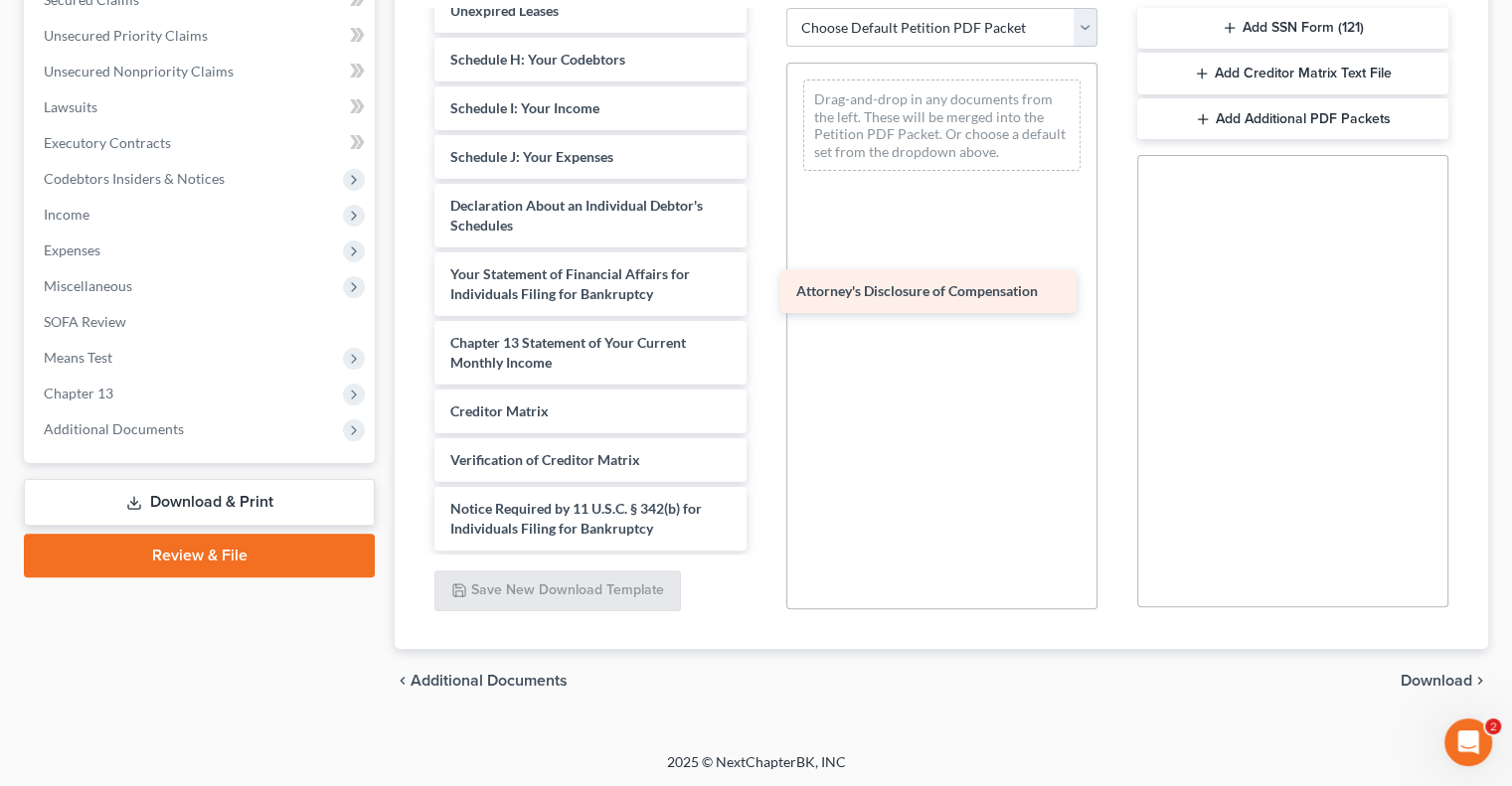 drag, startPoint x: 592, startPoint y: 520, endPoint x: 938, endPoint y: 284, distance: 418.822 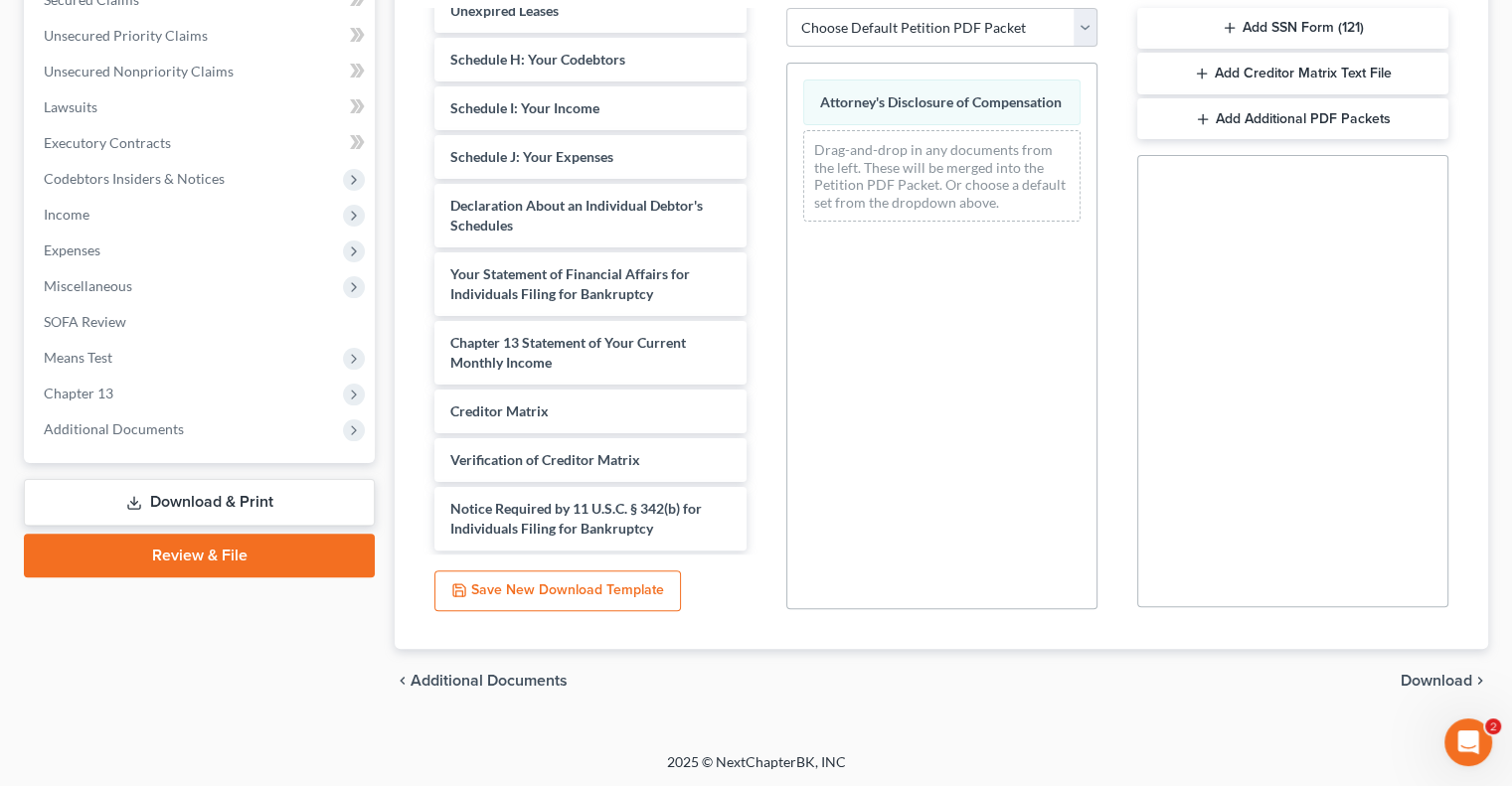 click on "Download" at bounding box center (1436, 681) 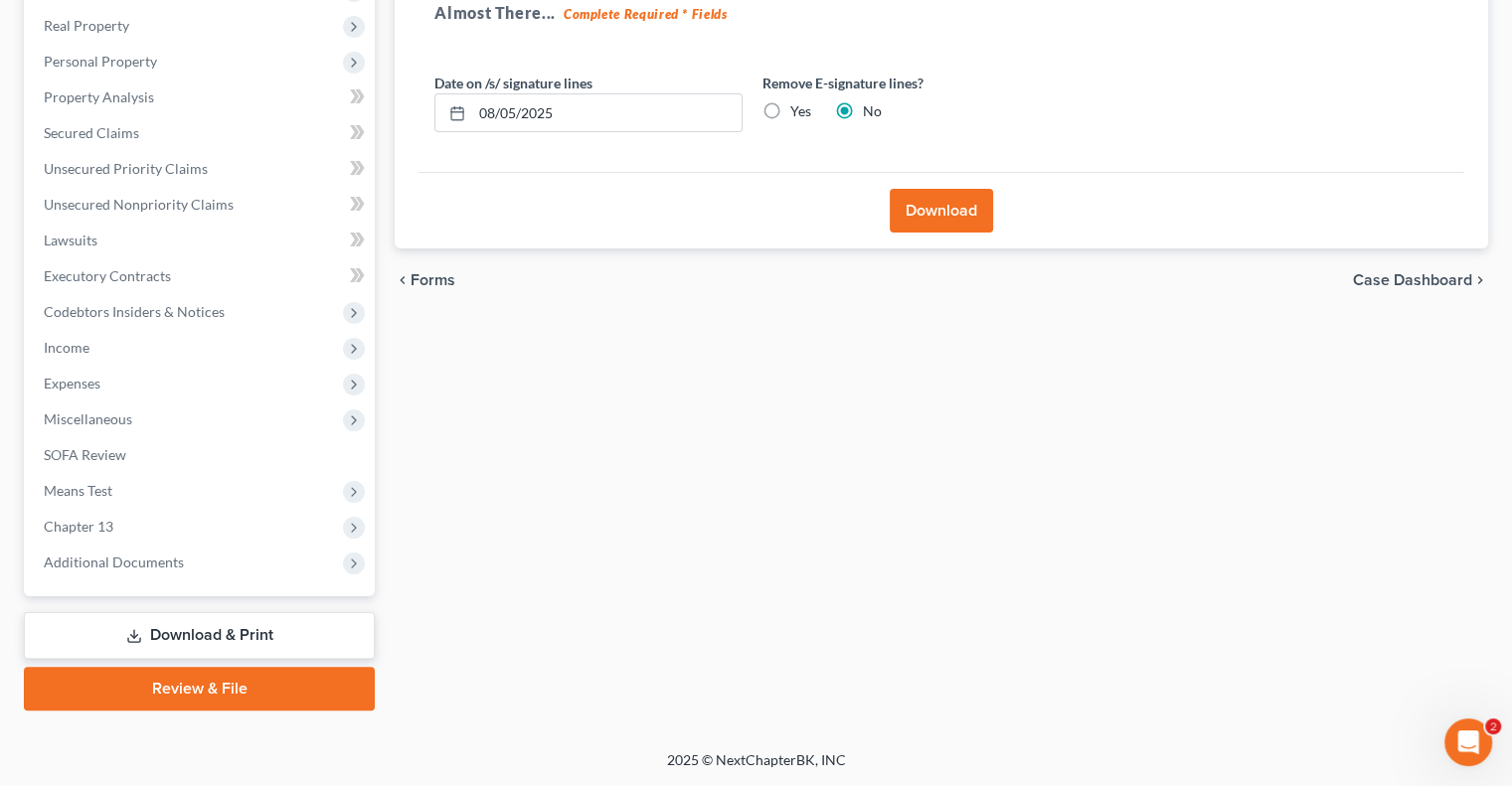 scroll, scrollTop: 304, scrollLeft: 0, axis: vertical 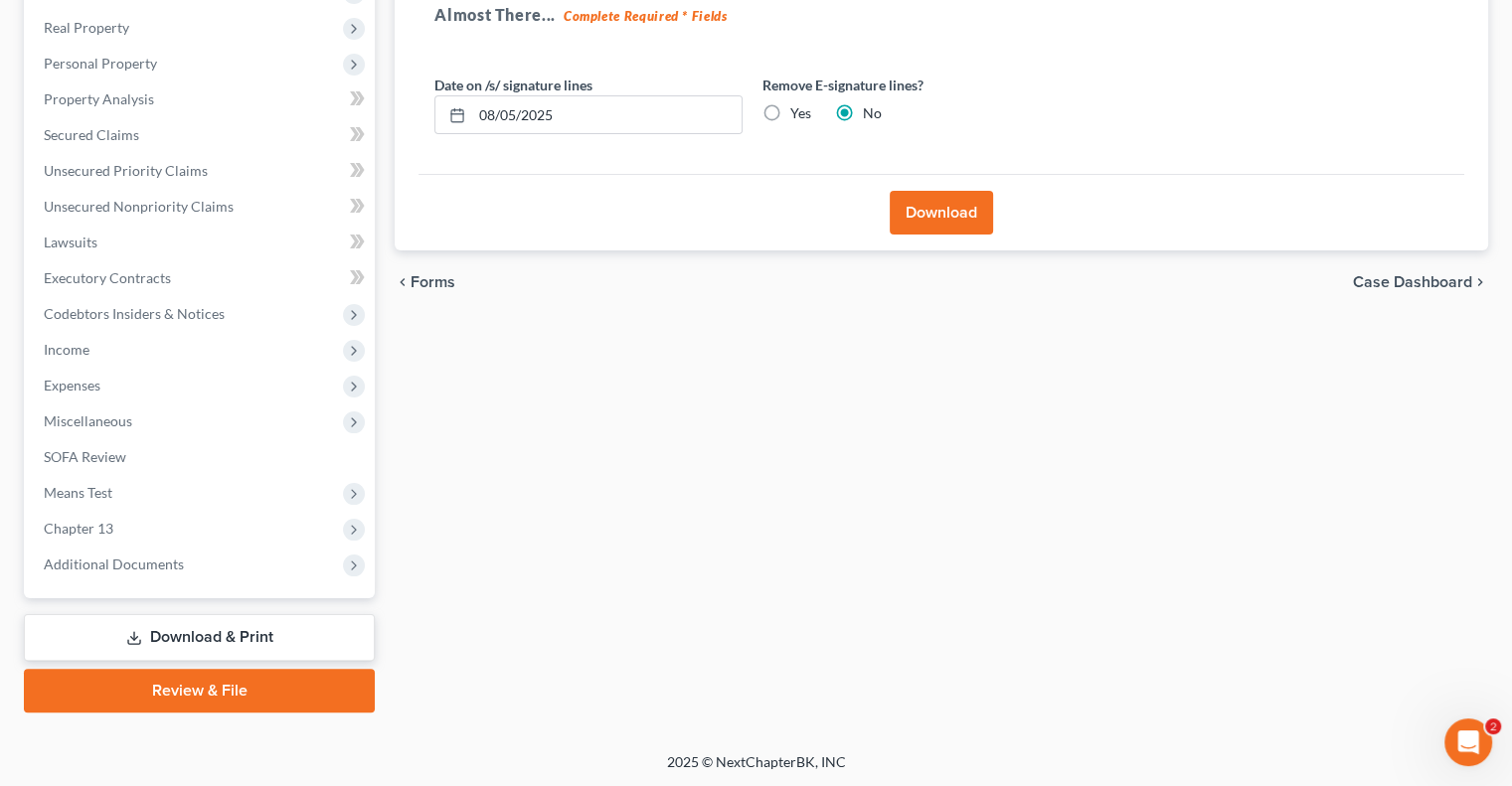 click on "Download" at bounding box center (941, 213) 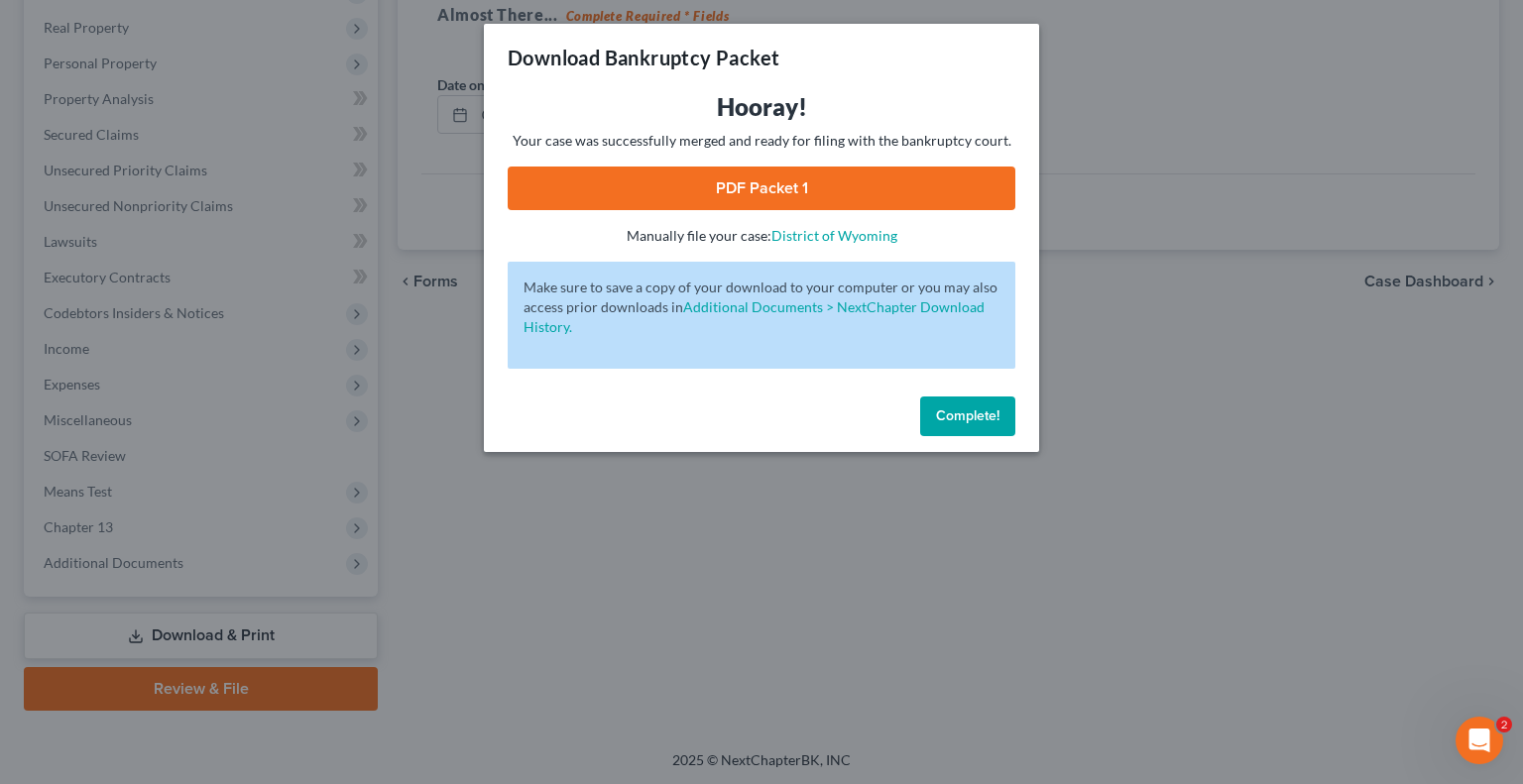 click on "PDF Packet 1" at bounding box center [762, 188] 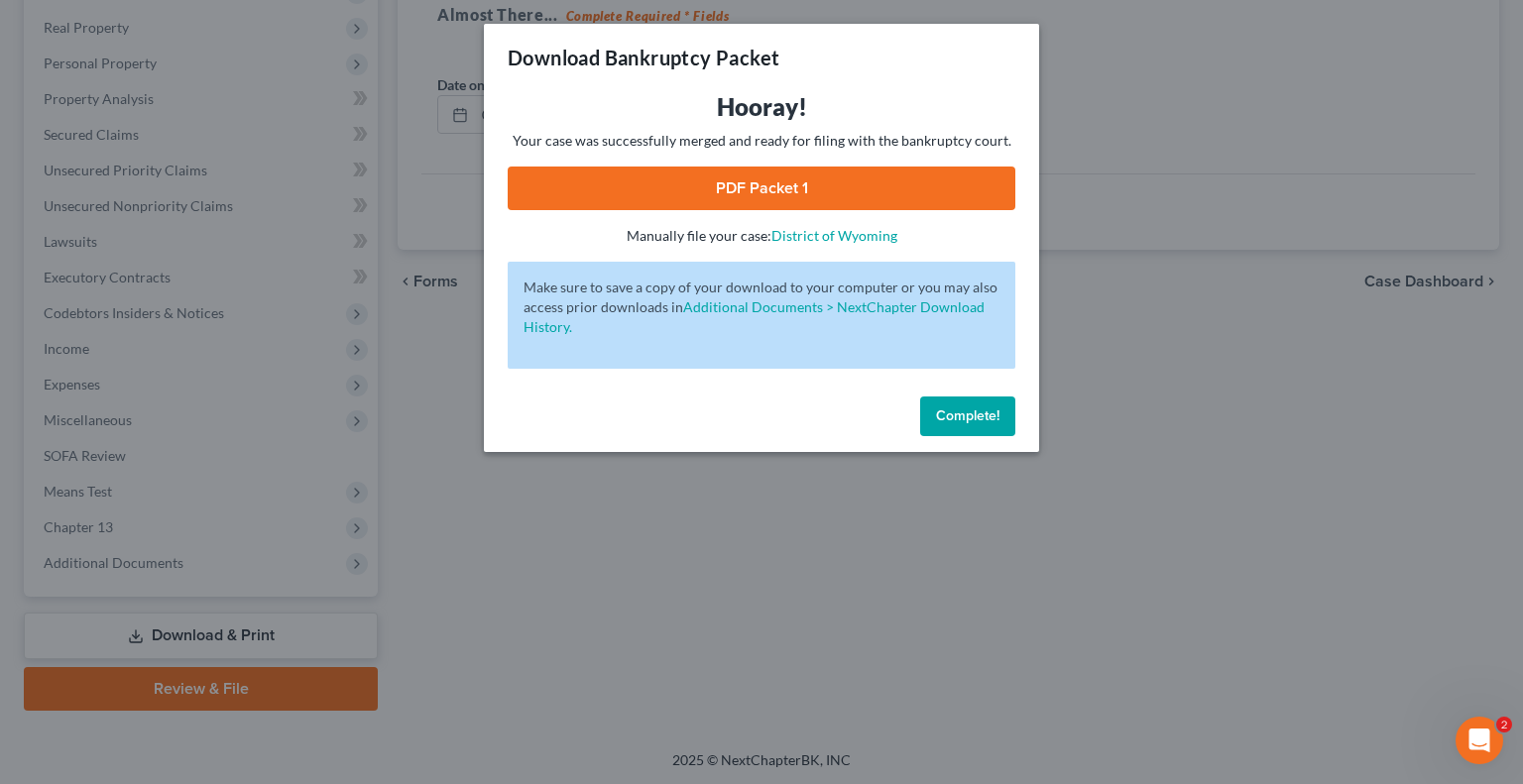 click on "Complete!" at bounding box center (968, 416) 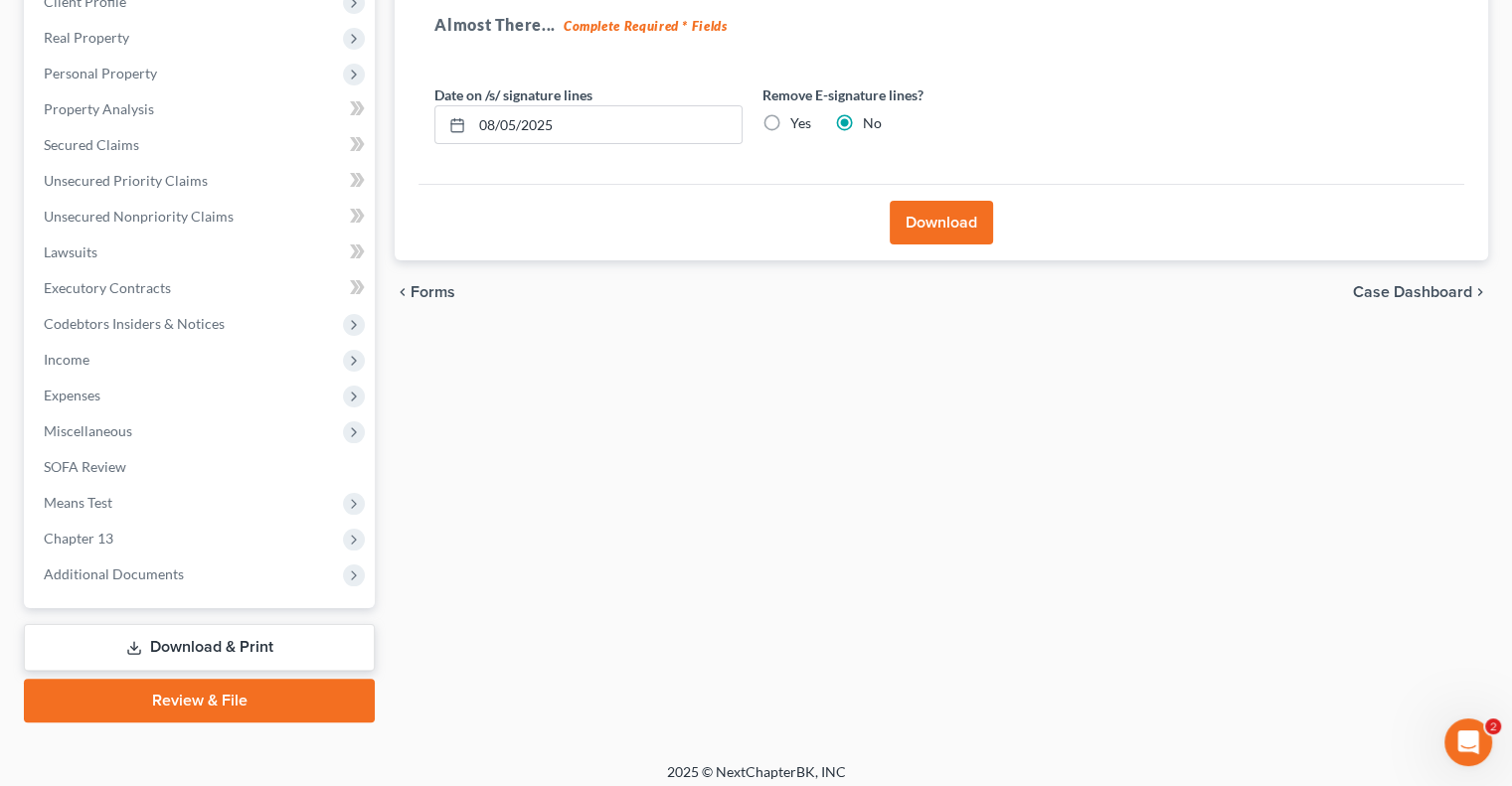 scroll, scrollTop: 298, scrollLeft: 0, axis: vertical 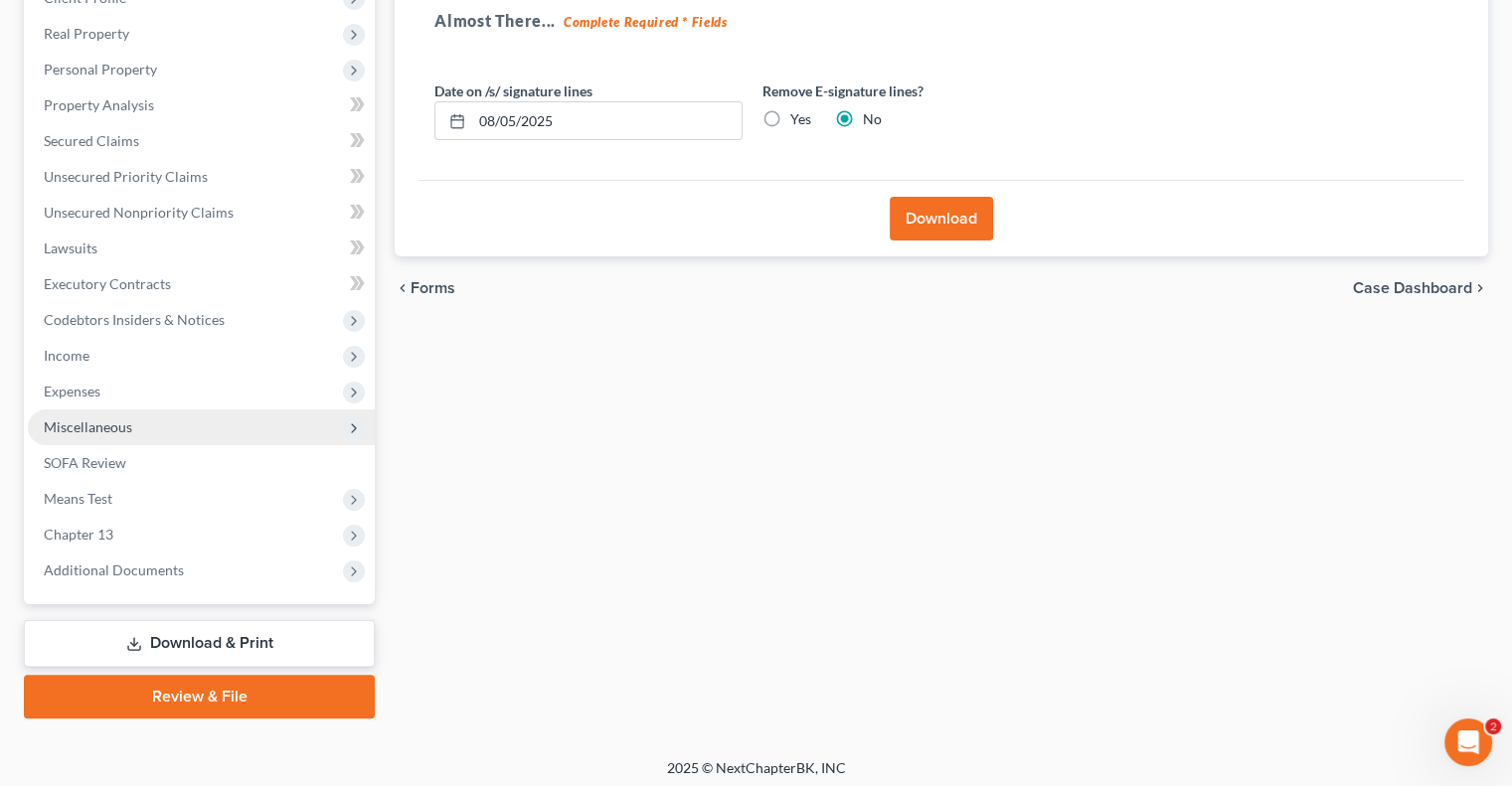 click on "Miscellaneous" at bounding box center (87, 426) 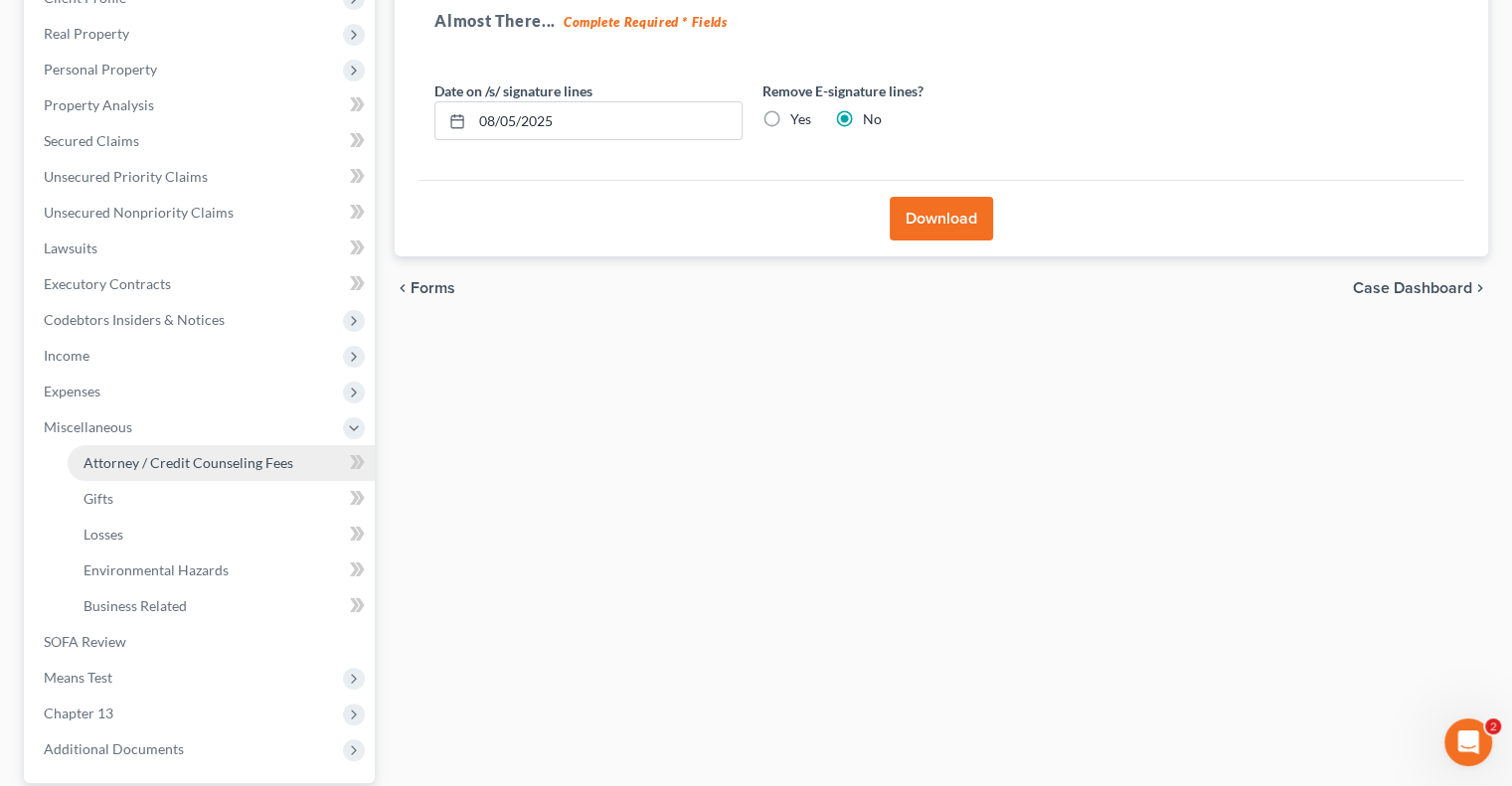 click on "Attorney / Credit Counseling Fees" at bounding box center [188, 462] 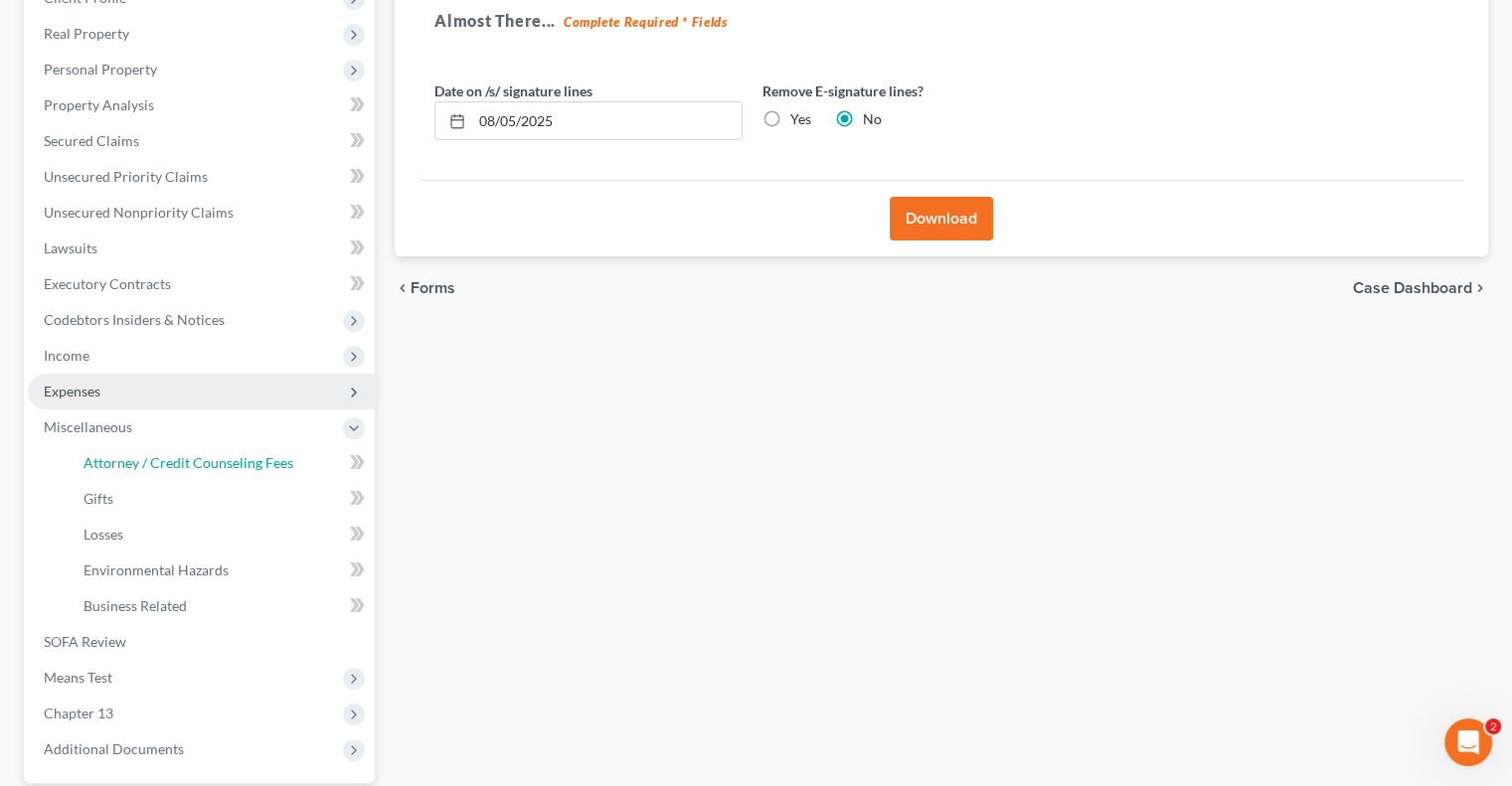 select on "0" 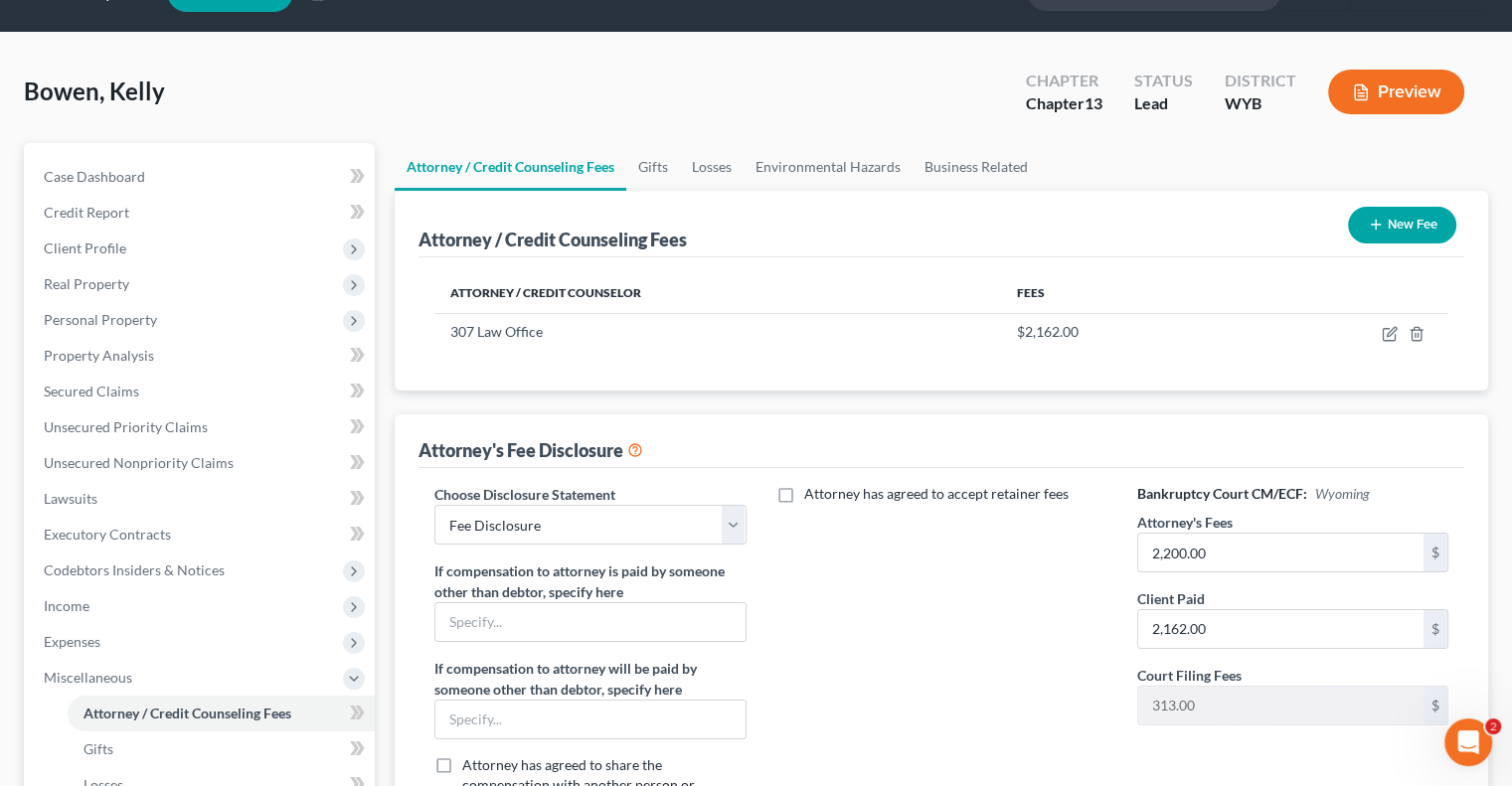 scroll, scrollTop: 0, scrollLeft: 0, axis: both 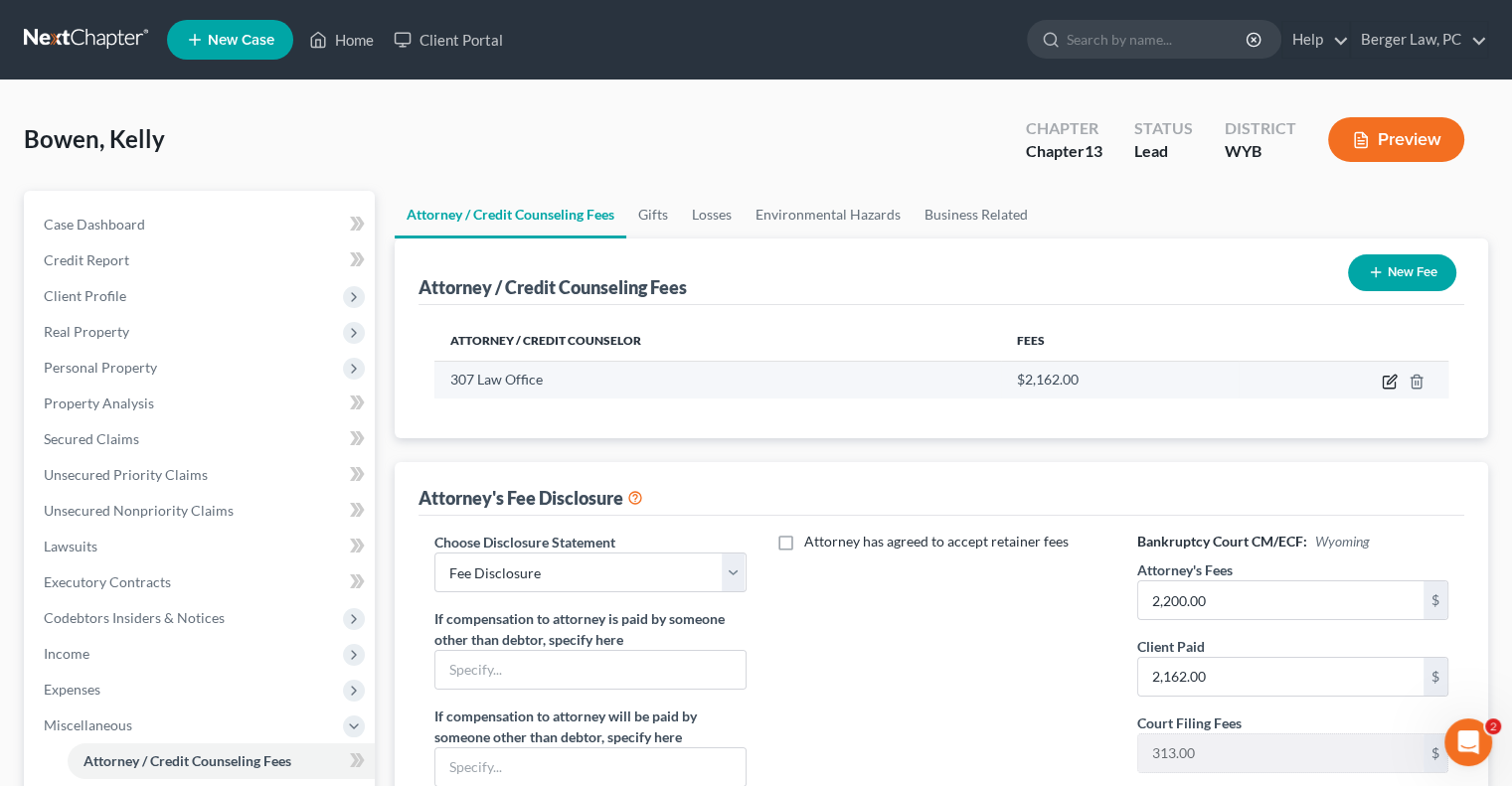 click 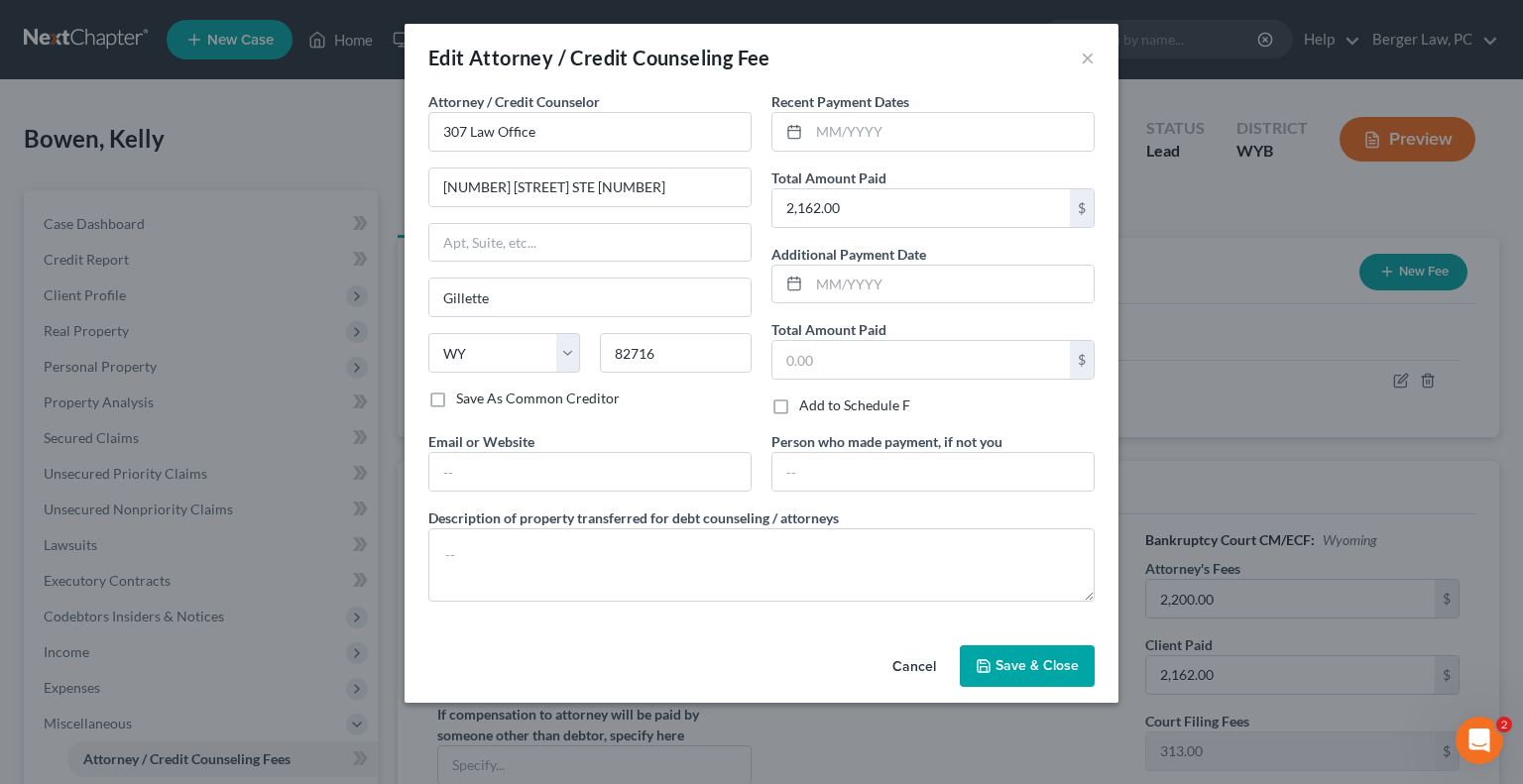 click on "Save & Close" at bounding box center (1037, 665) 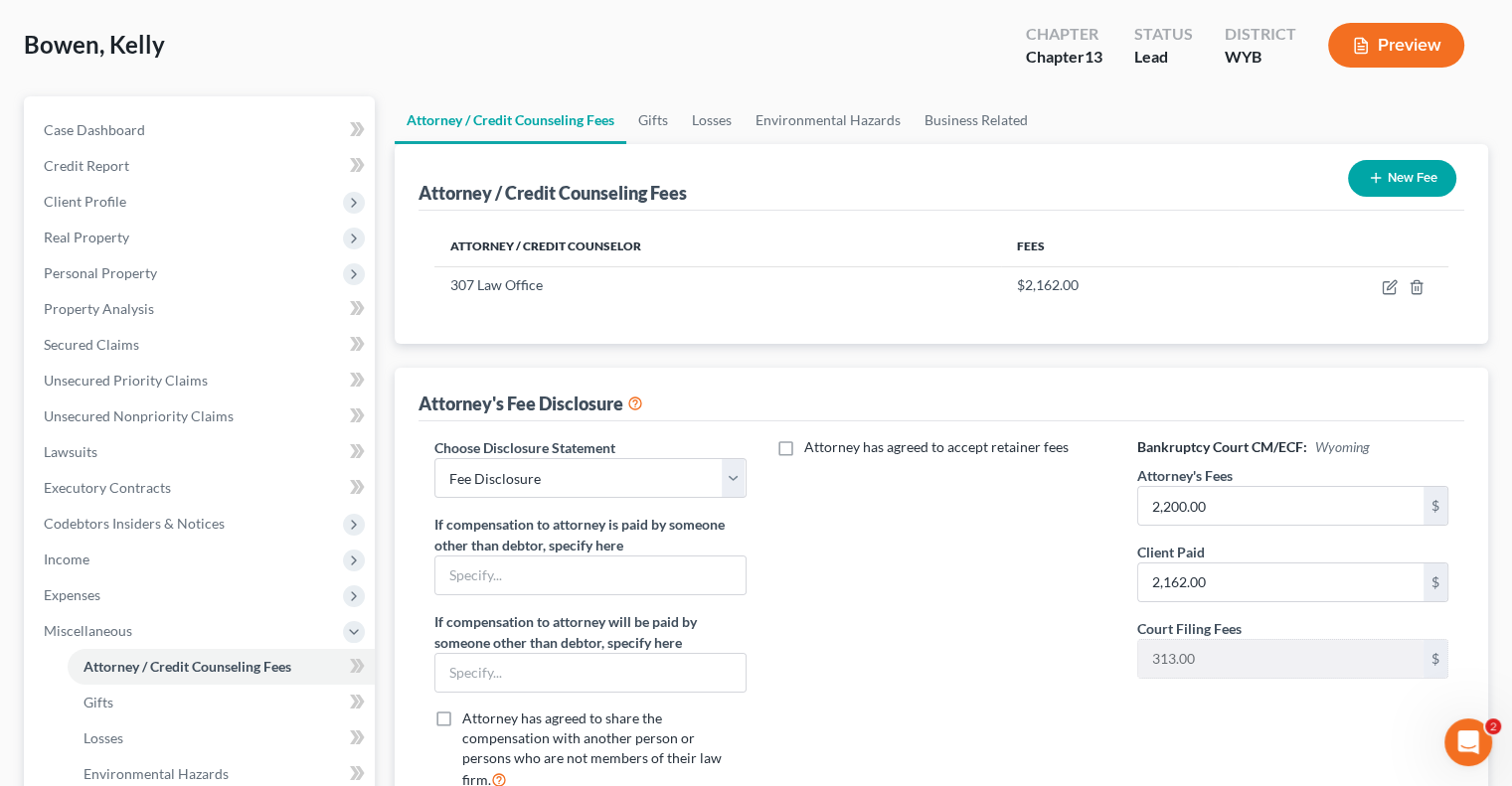 scroll, scrollTop: 99, scrollLeft: 0, axis: vertical 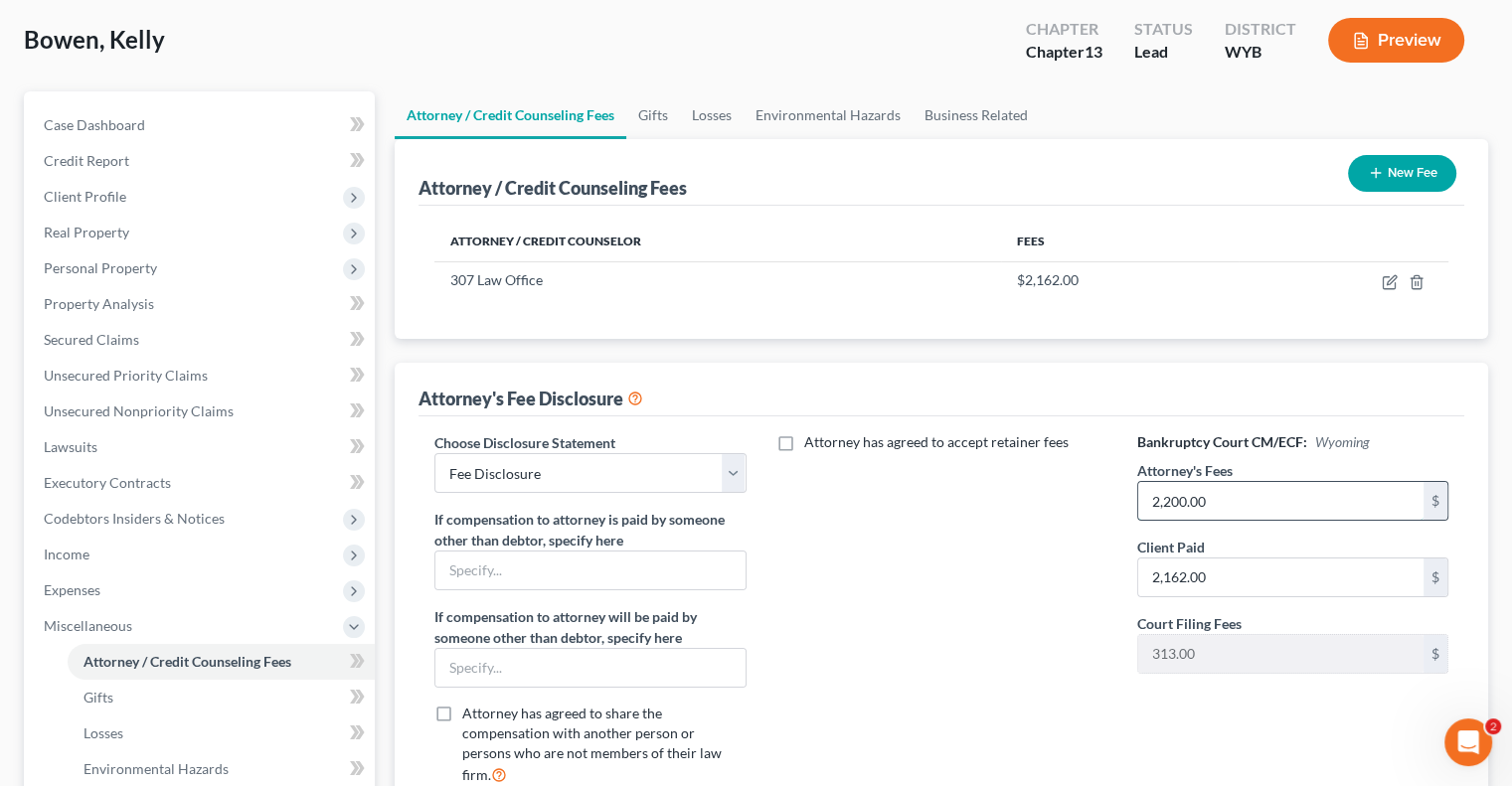 click on "2,200.00" at bounding box center (1280, 501) 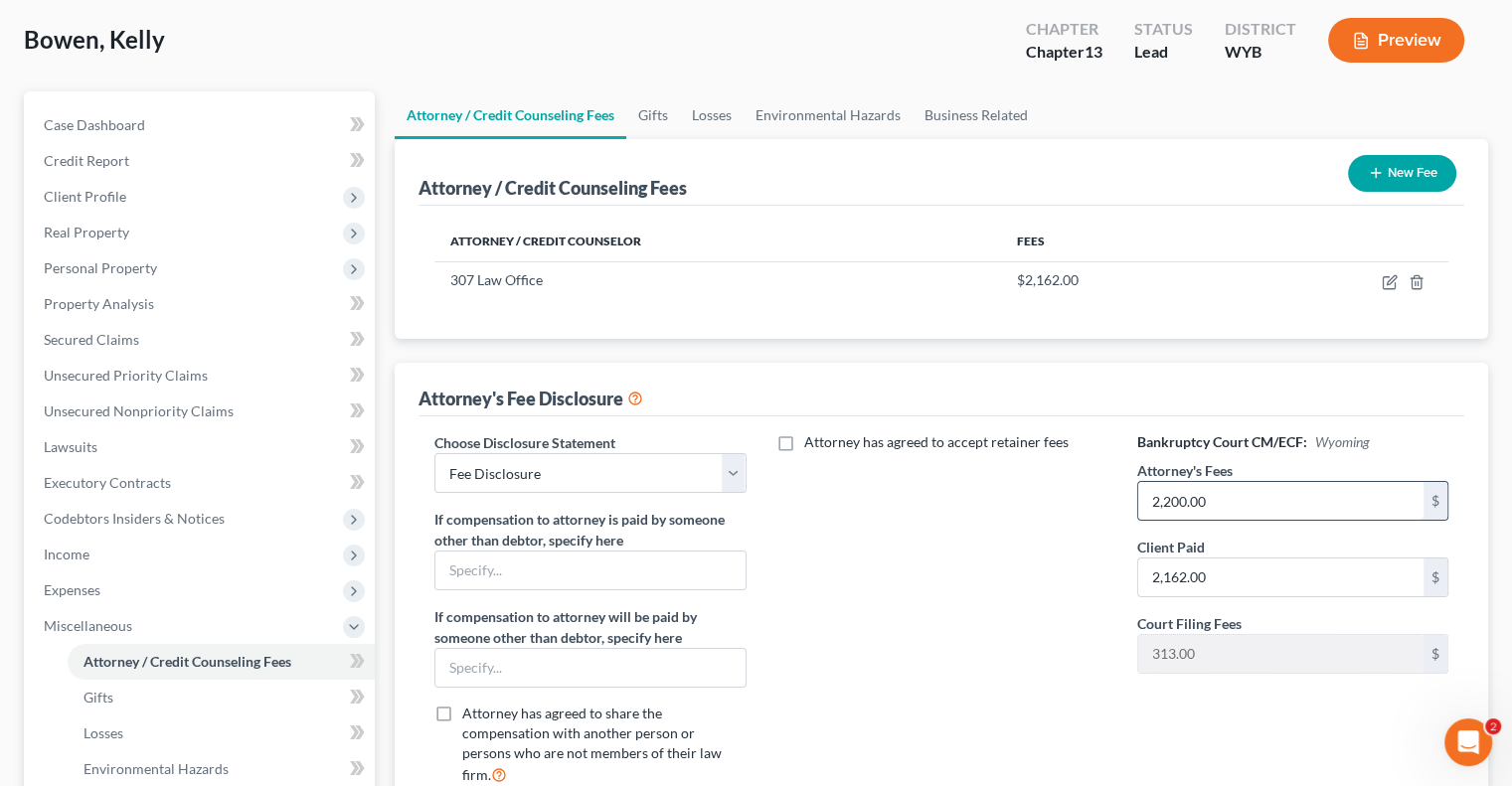 click on "2,200.00" at bounding box center (1280, 501) 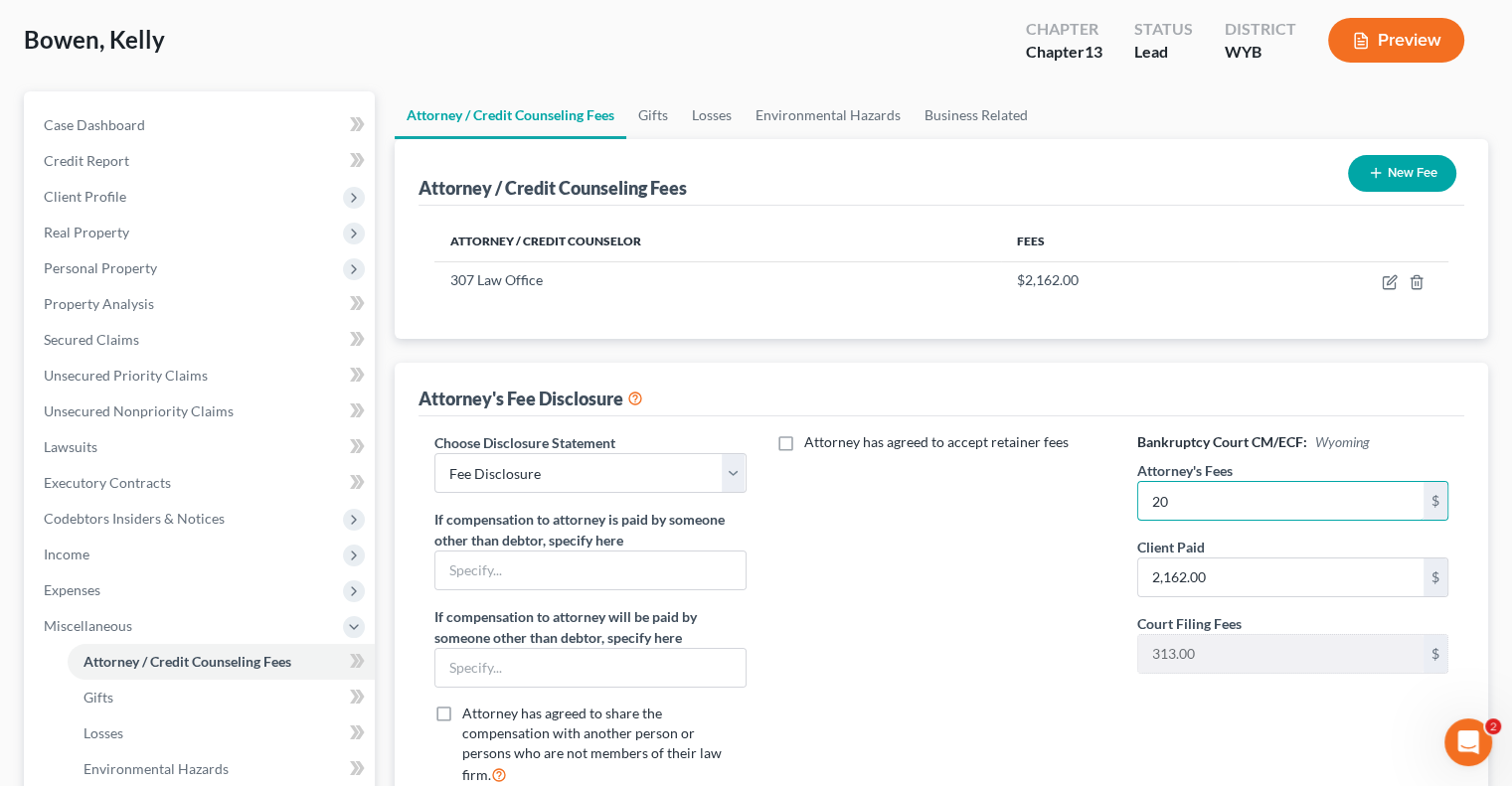 type on "2" 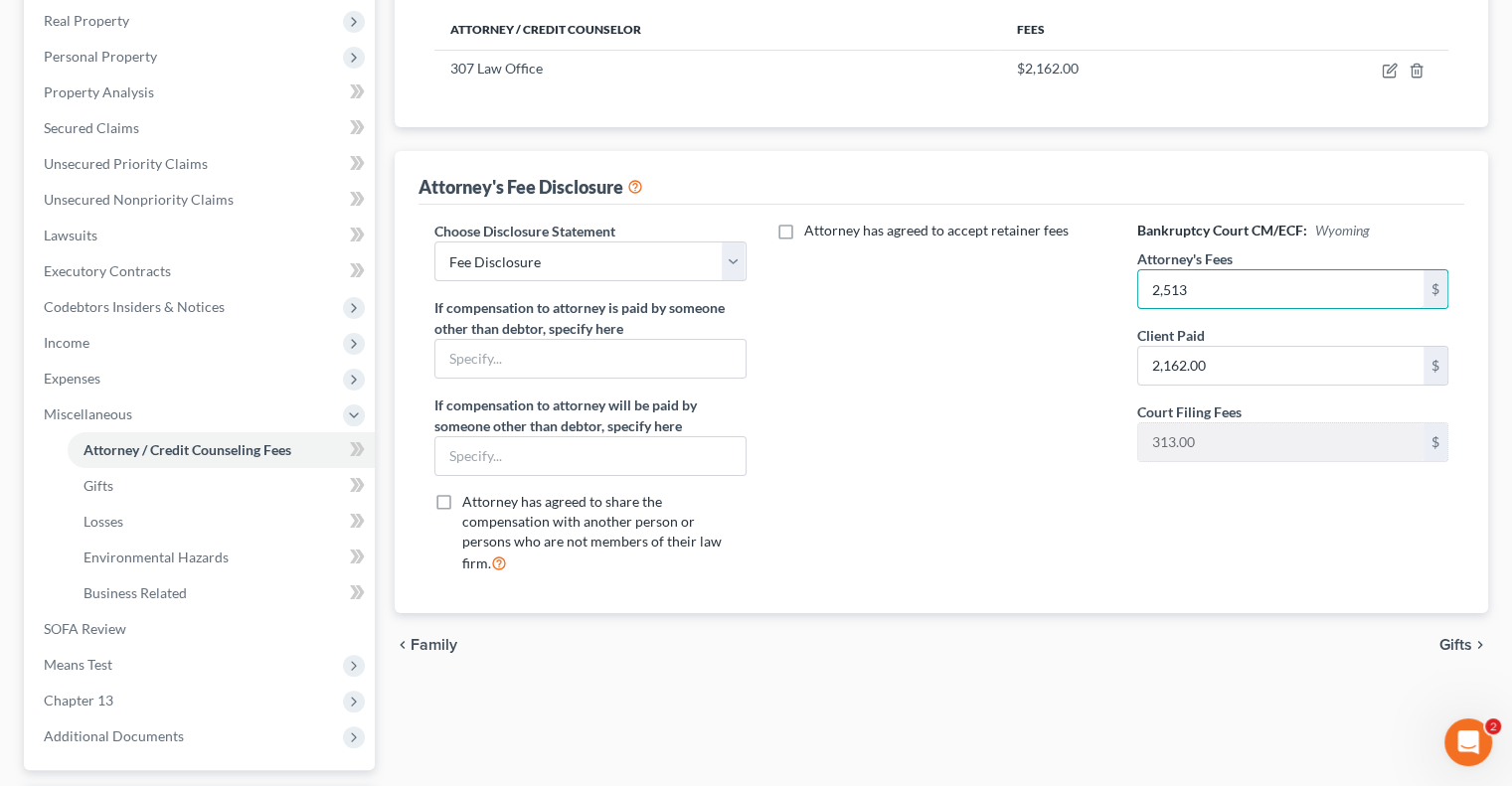 scroll, scrollTop: 483, scrollLeft: 0, axis: vertical 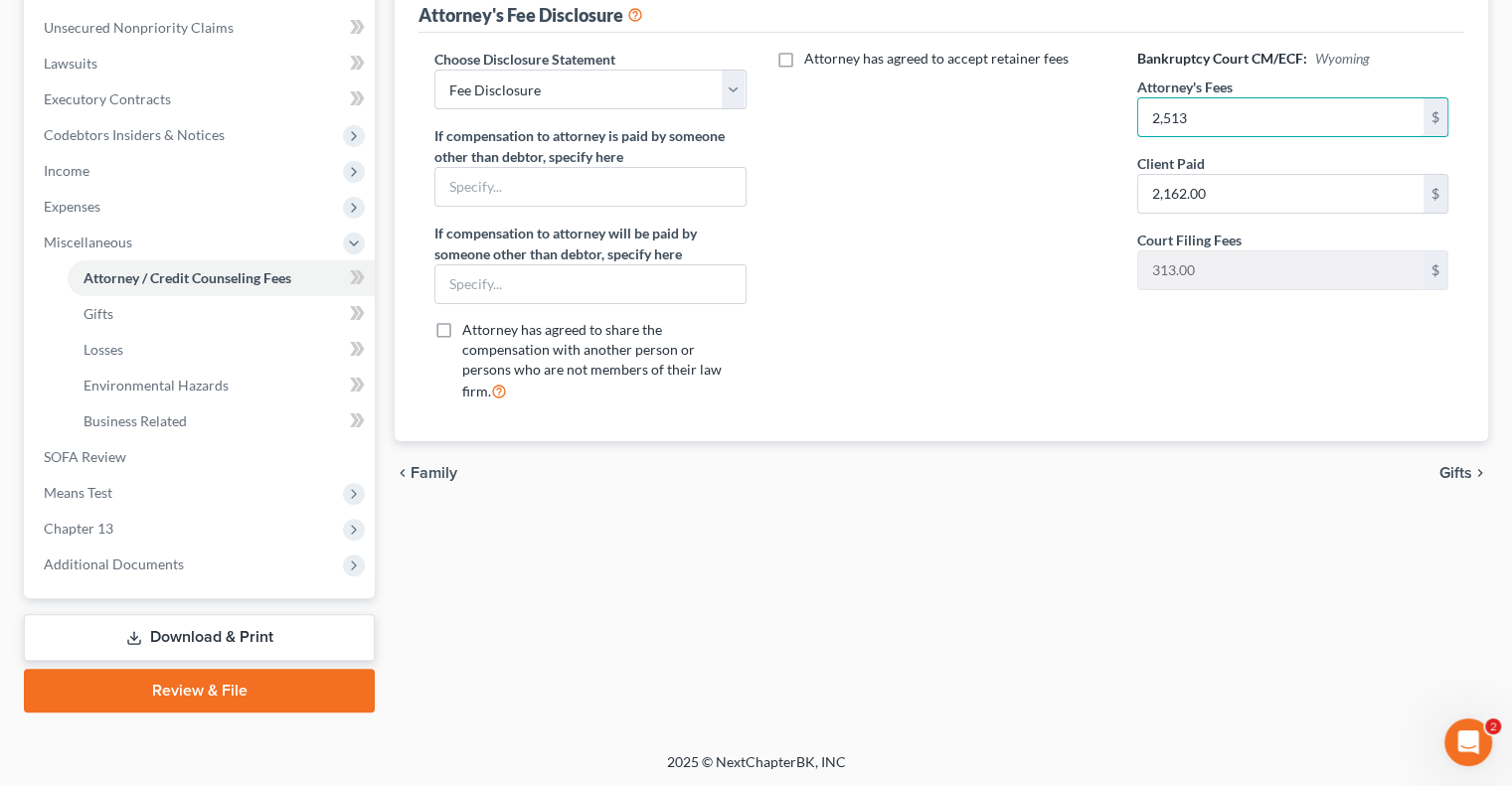 type on "2,513" 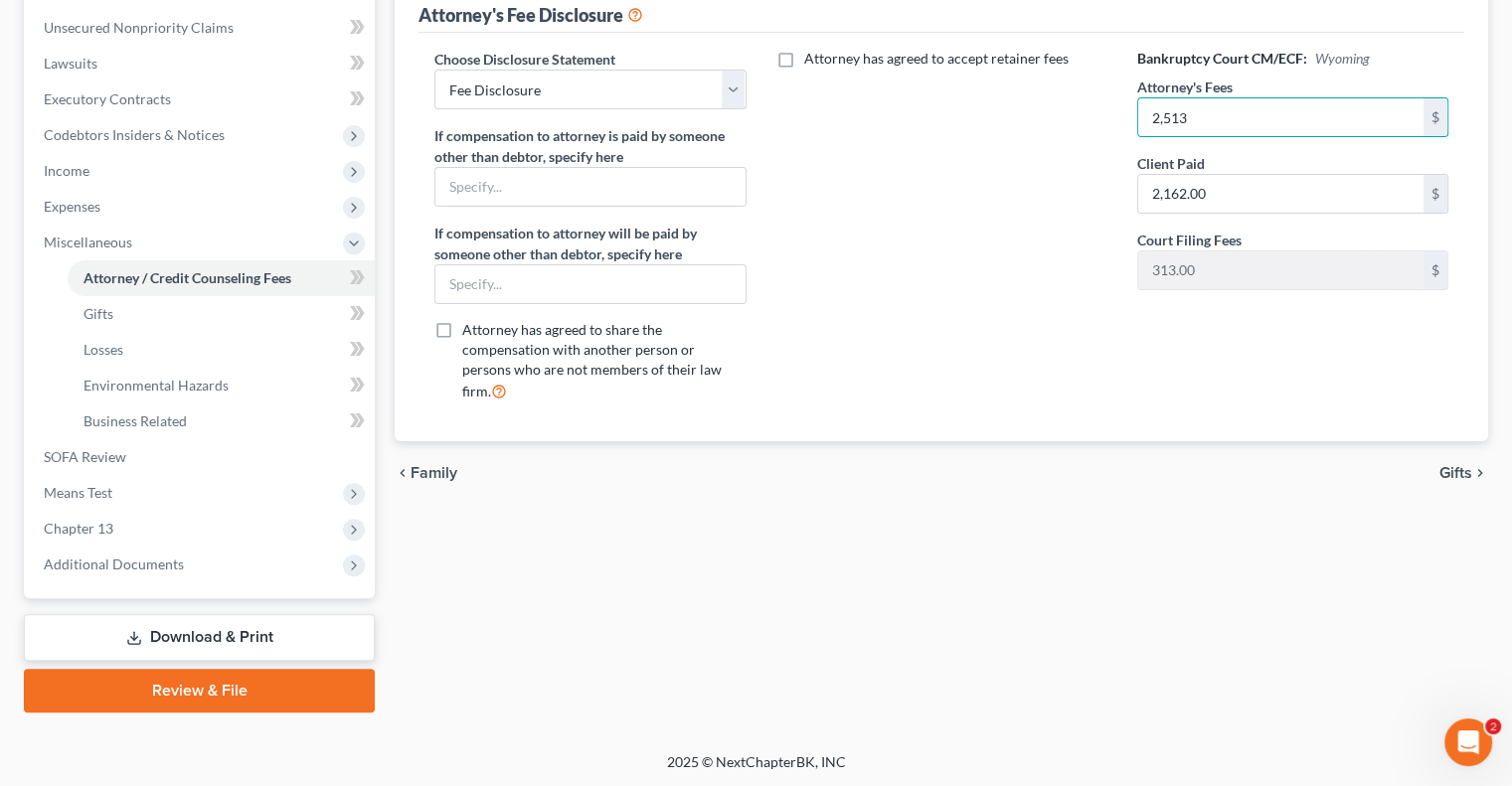 click on "Attorney / Credit Counseling Fees
Gifts
Losses
Environmental Hazards
Business Related
Attorney / Credit Counseling Fees New Fee
Attorney / Credit Counselor
Fees
307 Law Office
$2,162.00
Attorney's Fee Disclosure
Choose Disclosure Statement Select Fee Disclosure If compensation to attorney is paid by someone other than debtor, specify here If compensation to attorney will be paid by someone other than debtor, specify here Attorney has agreed to share the compensation with another person or persons who are not members of their law firm.  Bankruptcy Court CM/ECF:  Wyoming" at bounding box center (941, 210) 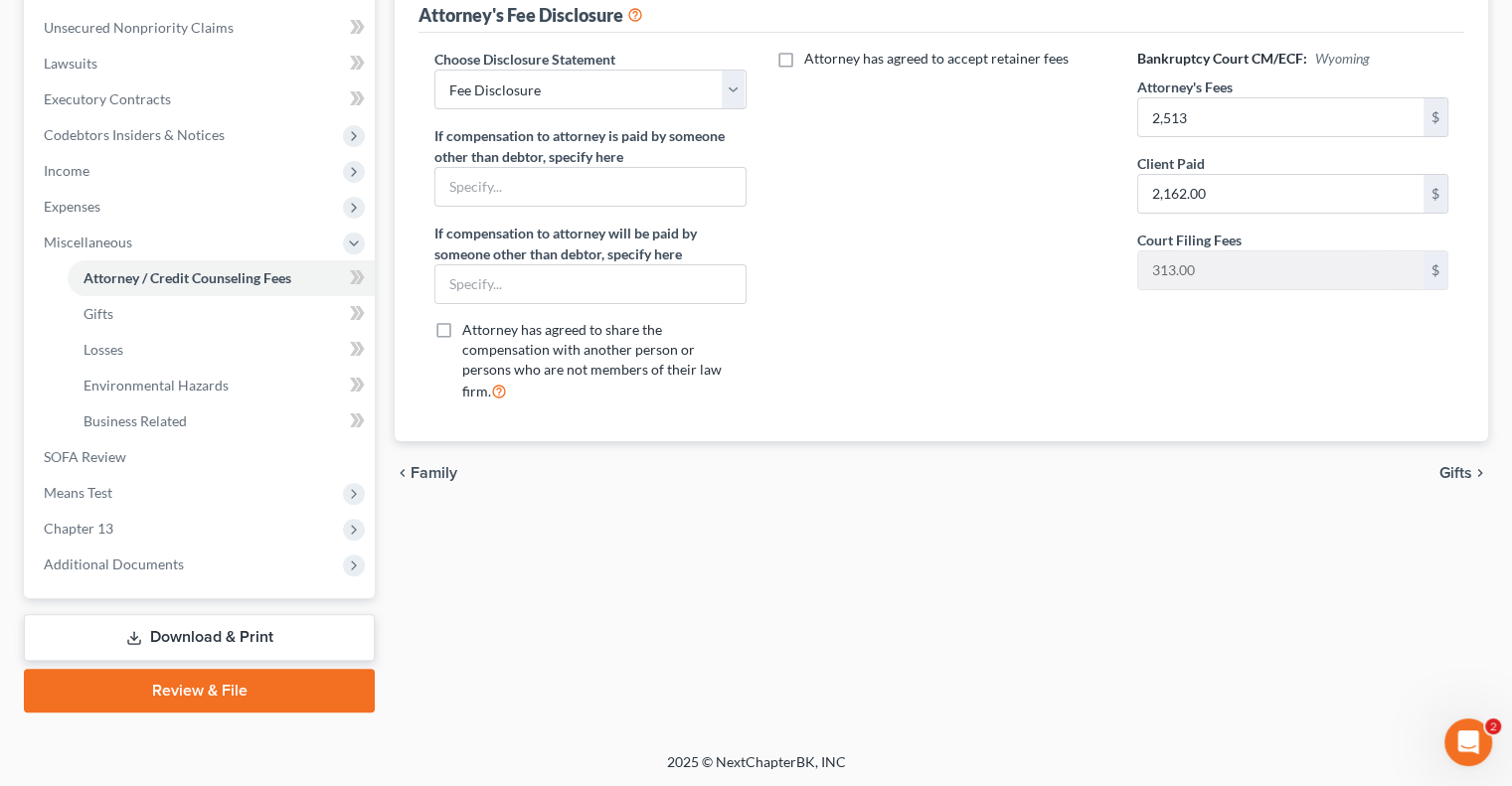click on "Download & Print" at bounding box center [199, 637] 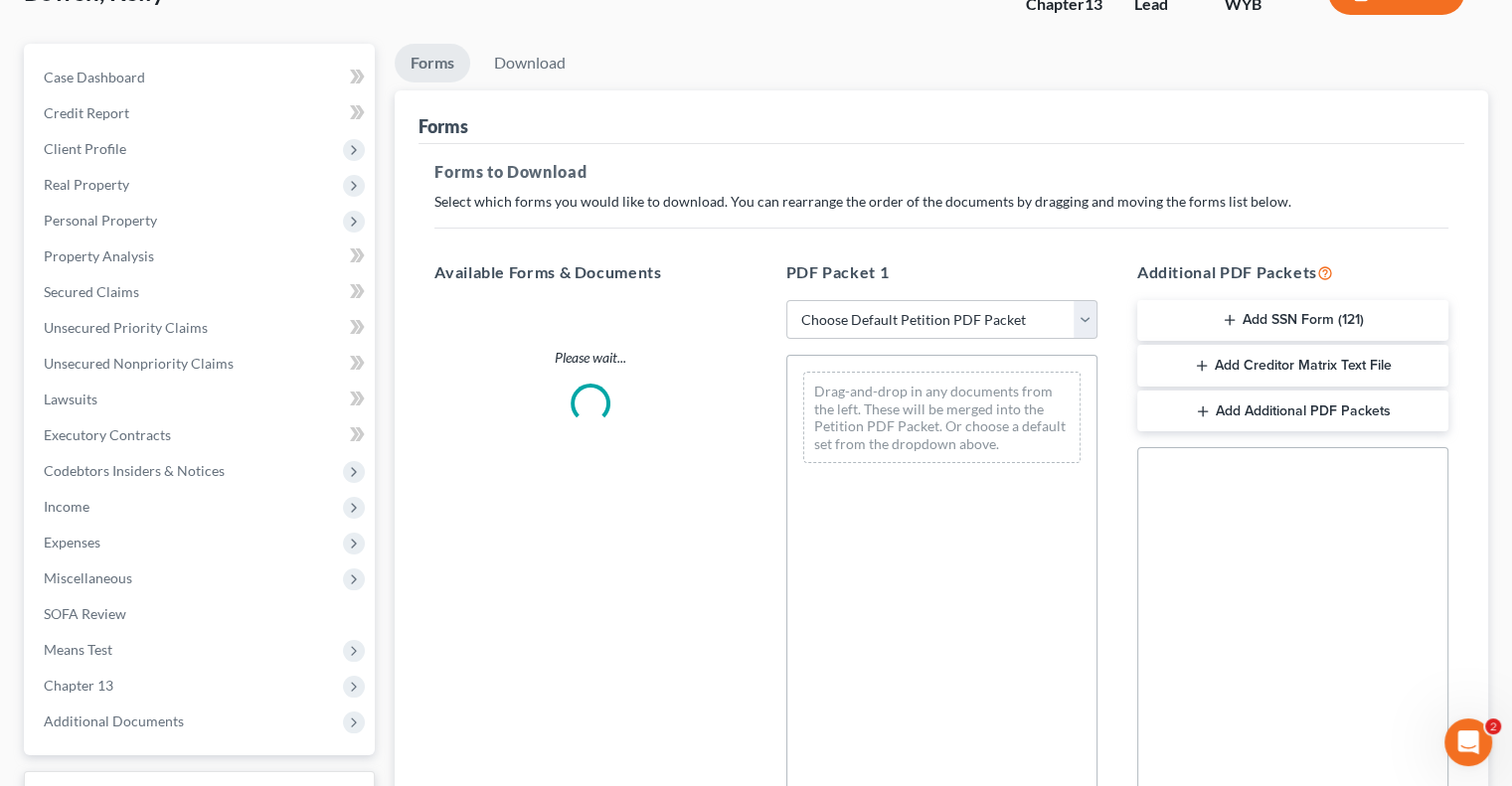 scroll, scrollTop: 141, scrollLeft: 0, axis: vertical 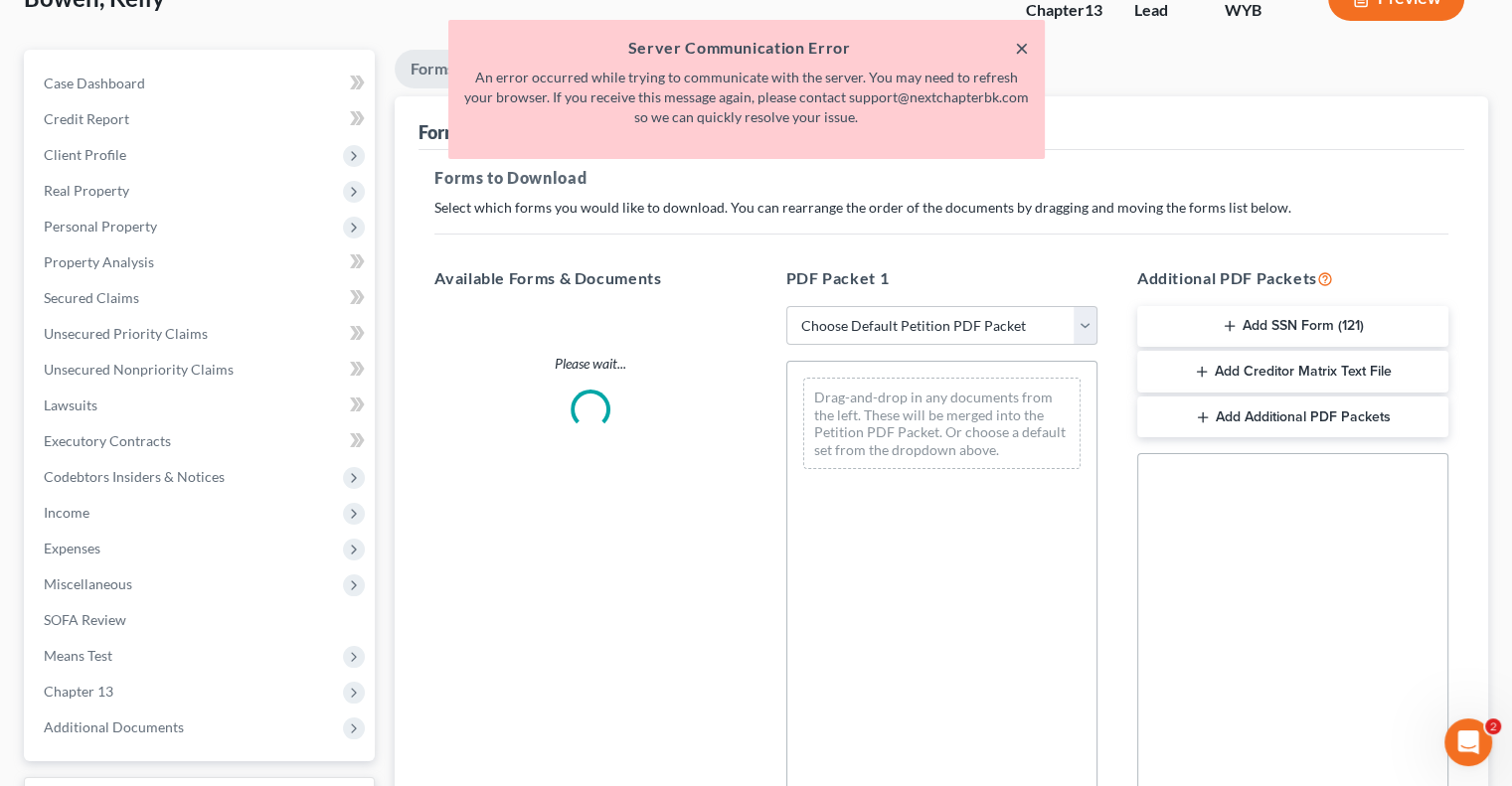 click on "×" at bounding box center (1022, 48) 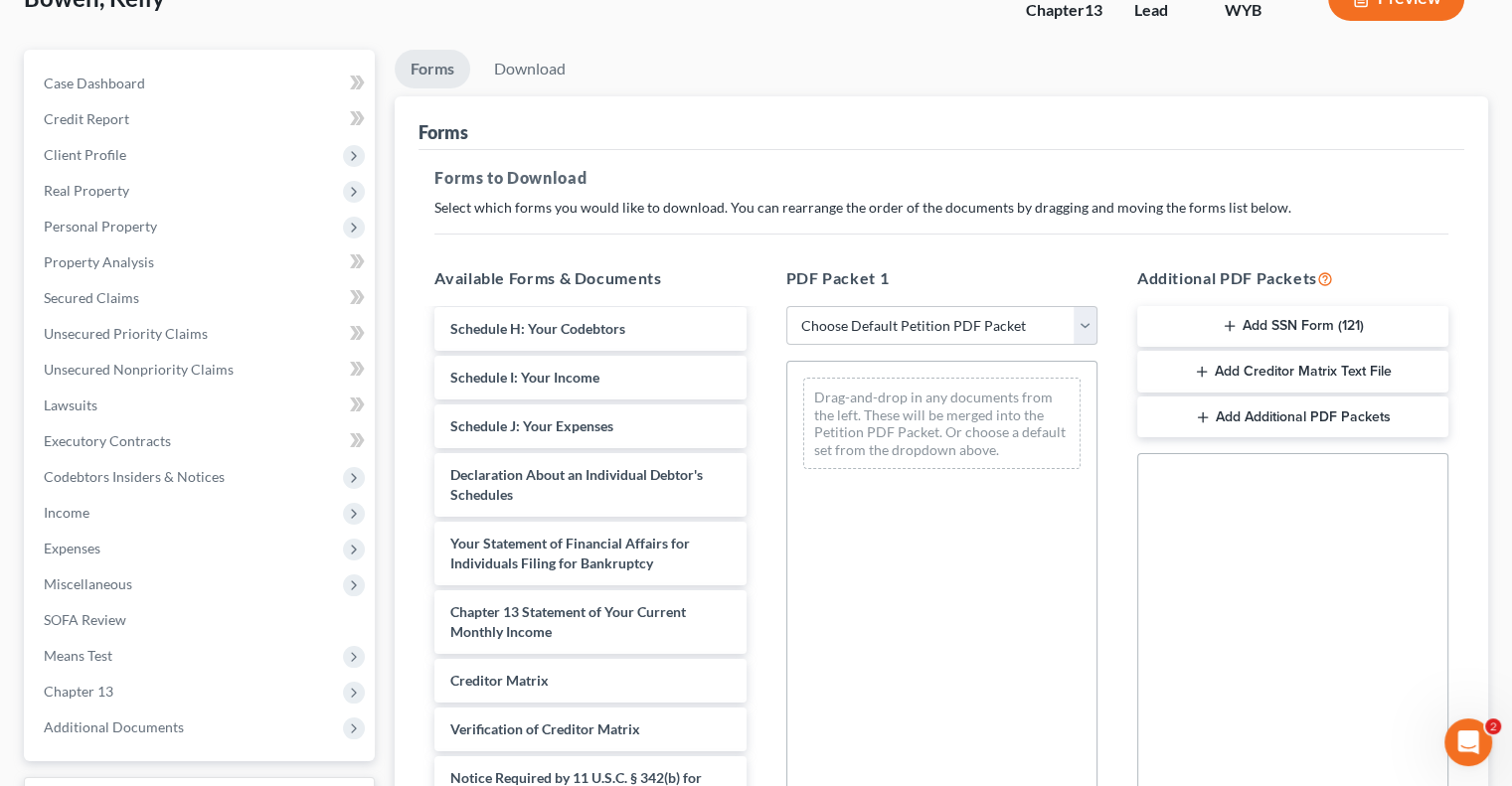 scroll, scrollTop: 561, scrollLeft: 0, axis: vertical 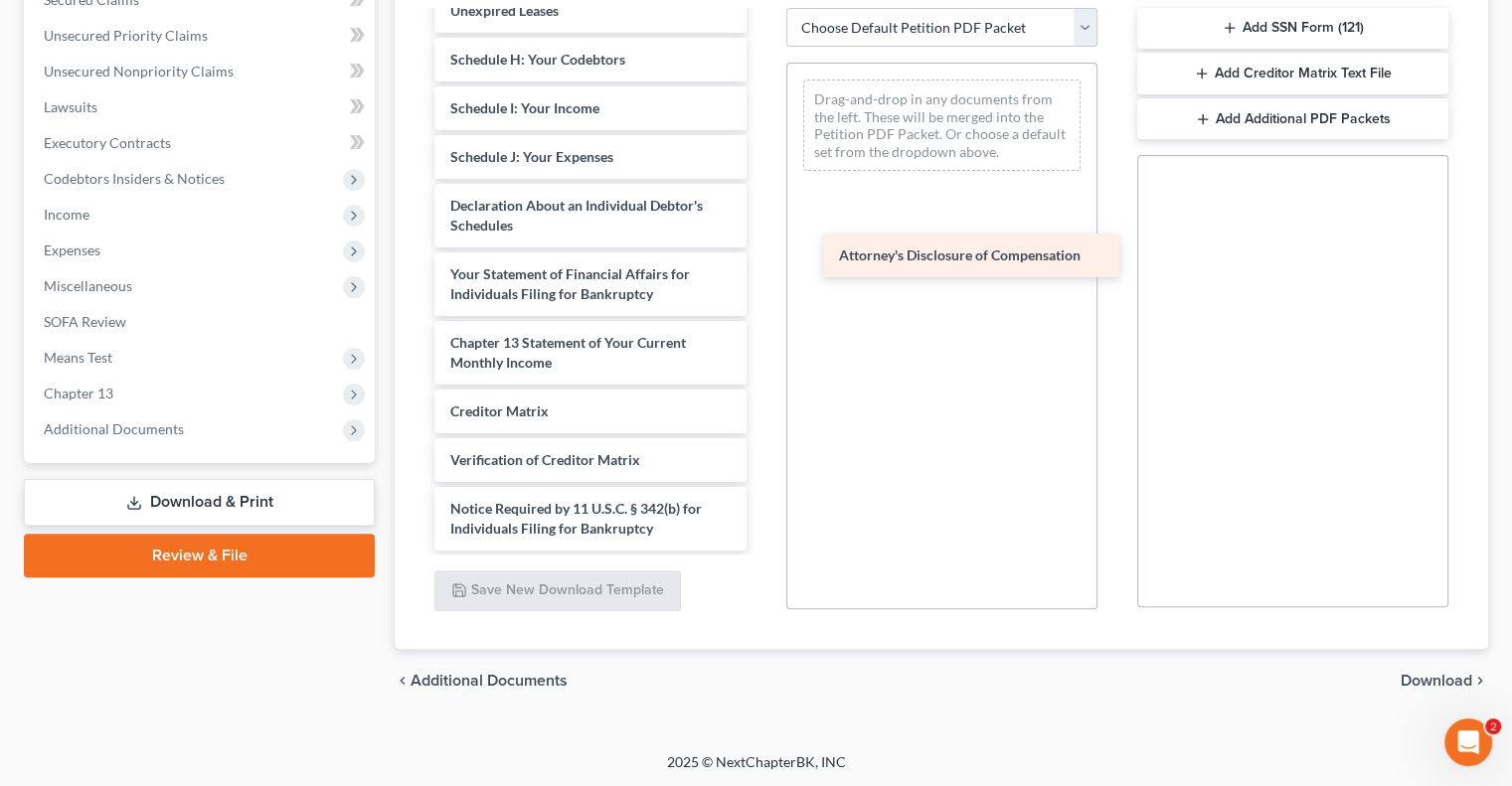 drag, startPoint x: 588, startPoint y: 532, endPoint x: 971, endPoint y: 256, distance: 472.0858 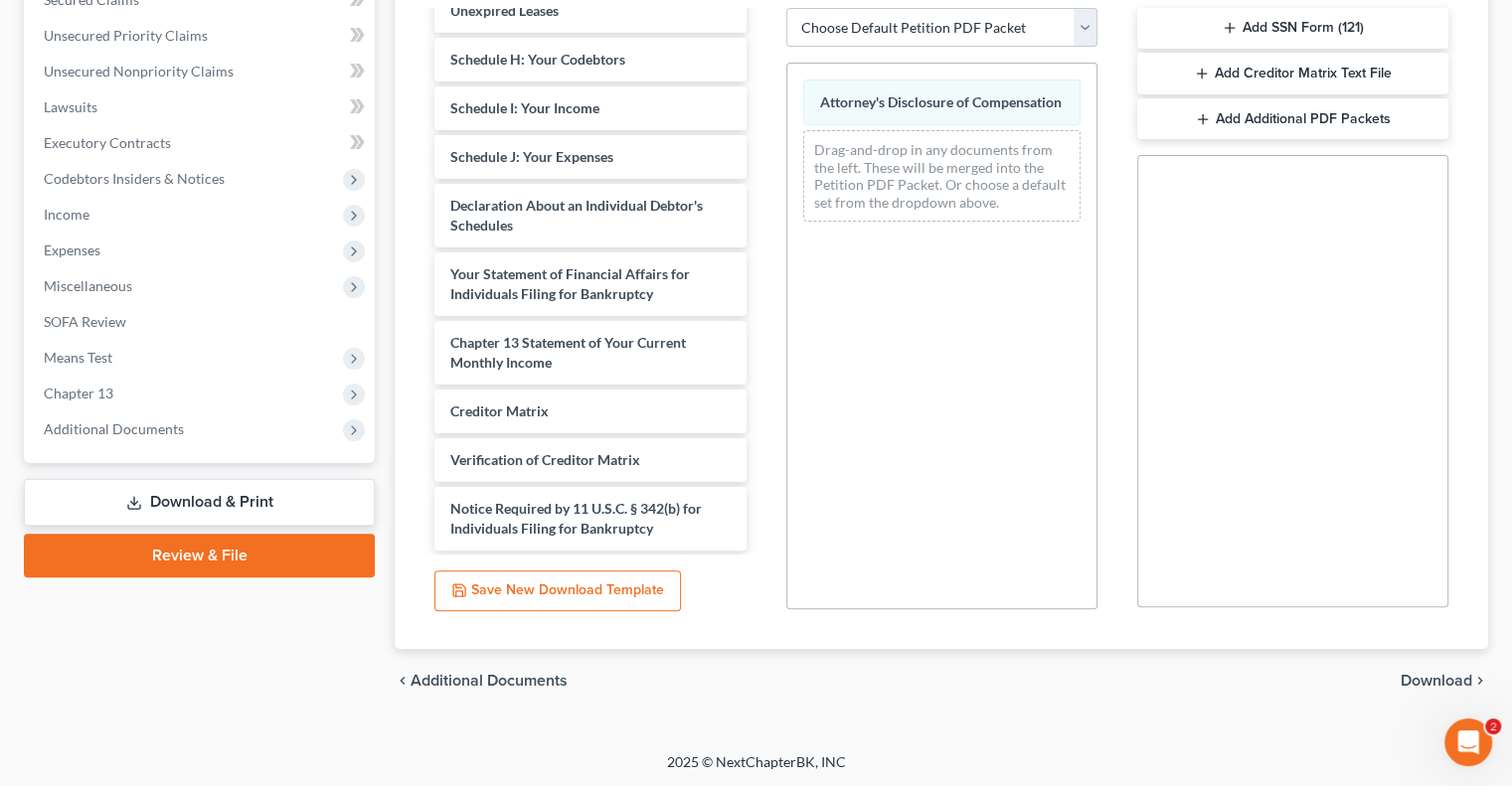 click on "Download" at bounding box center [1436, 681] 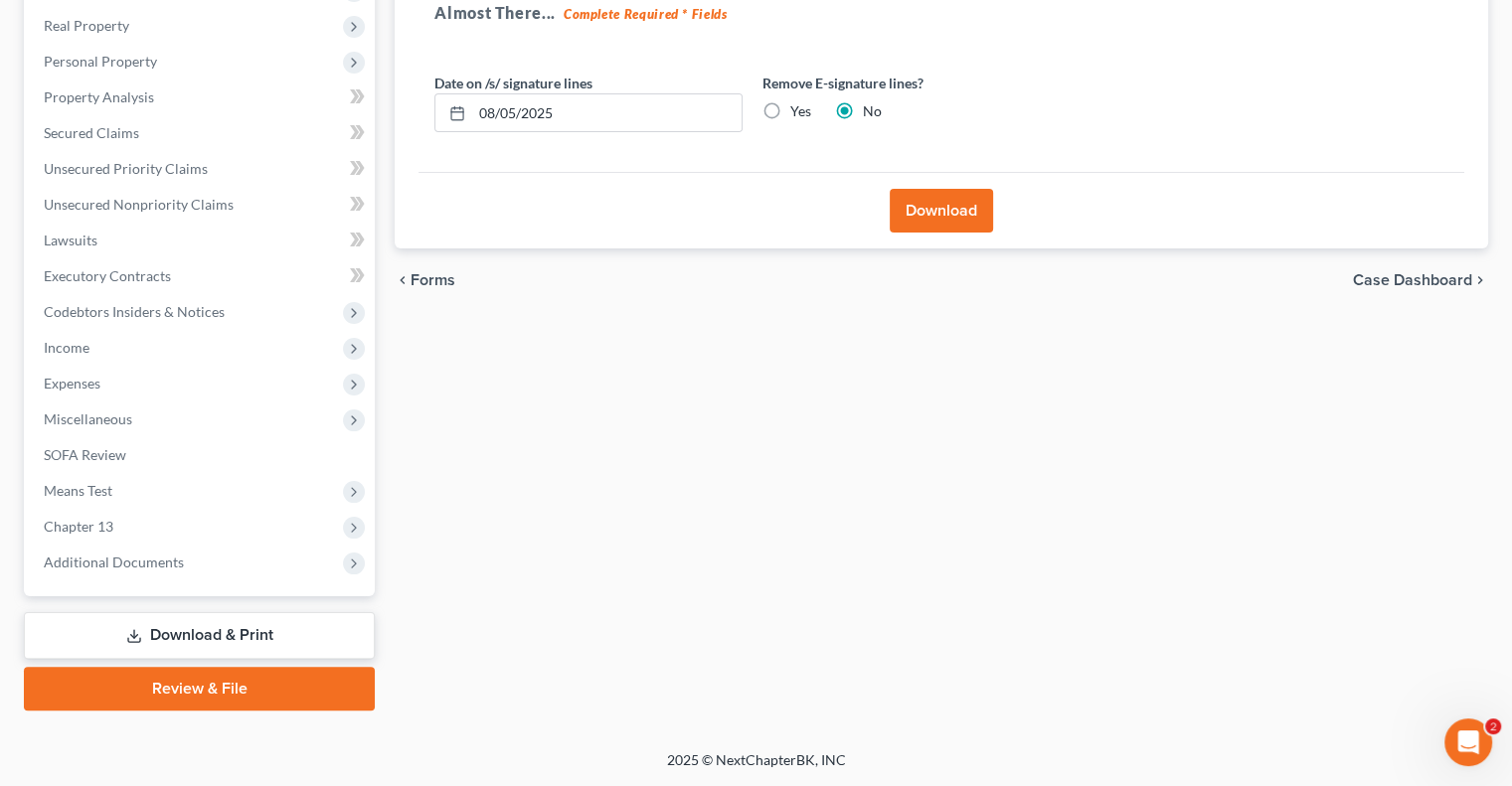 scroll, scrollTop: 304, scrollLeft: 0, axis: vertical 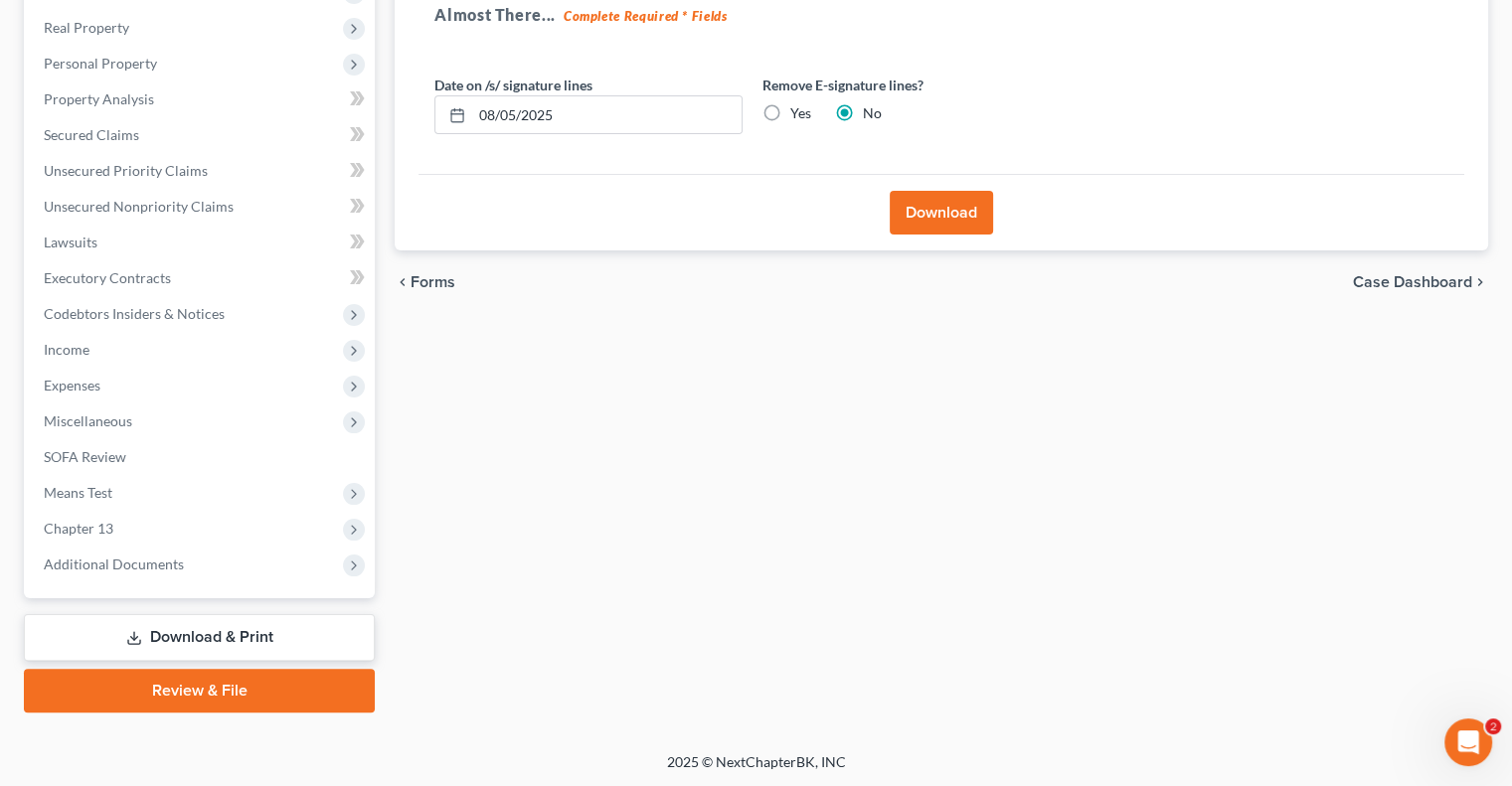 click on "Yes" at bounding box center (800, 113) 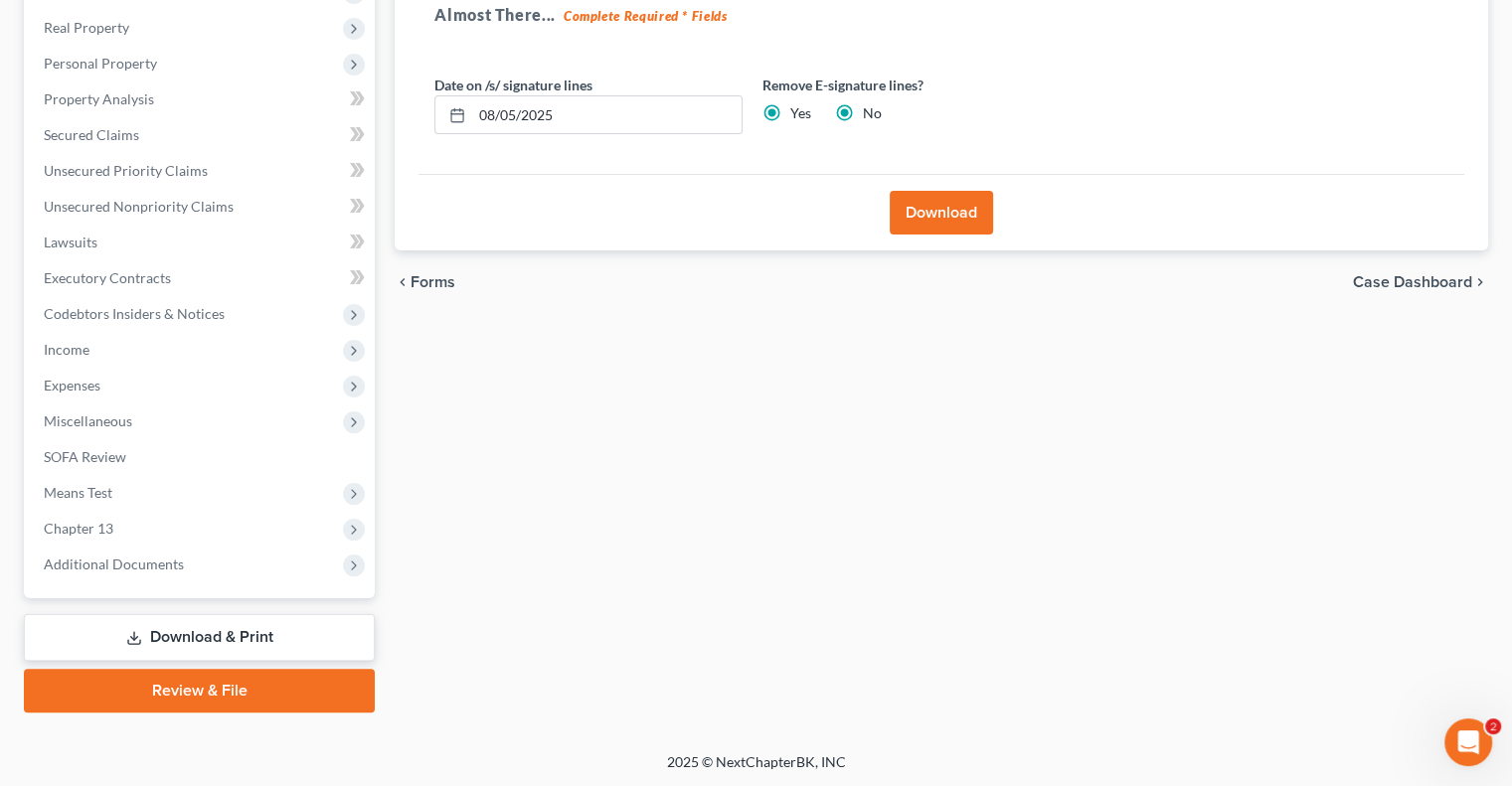 radio on "false" 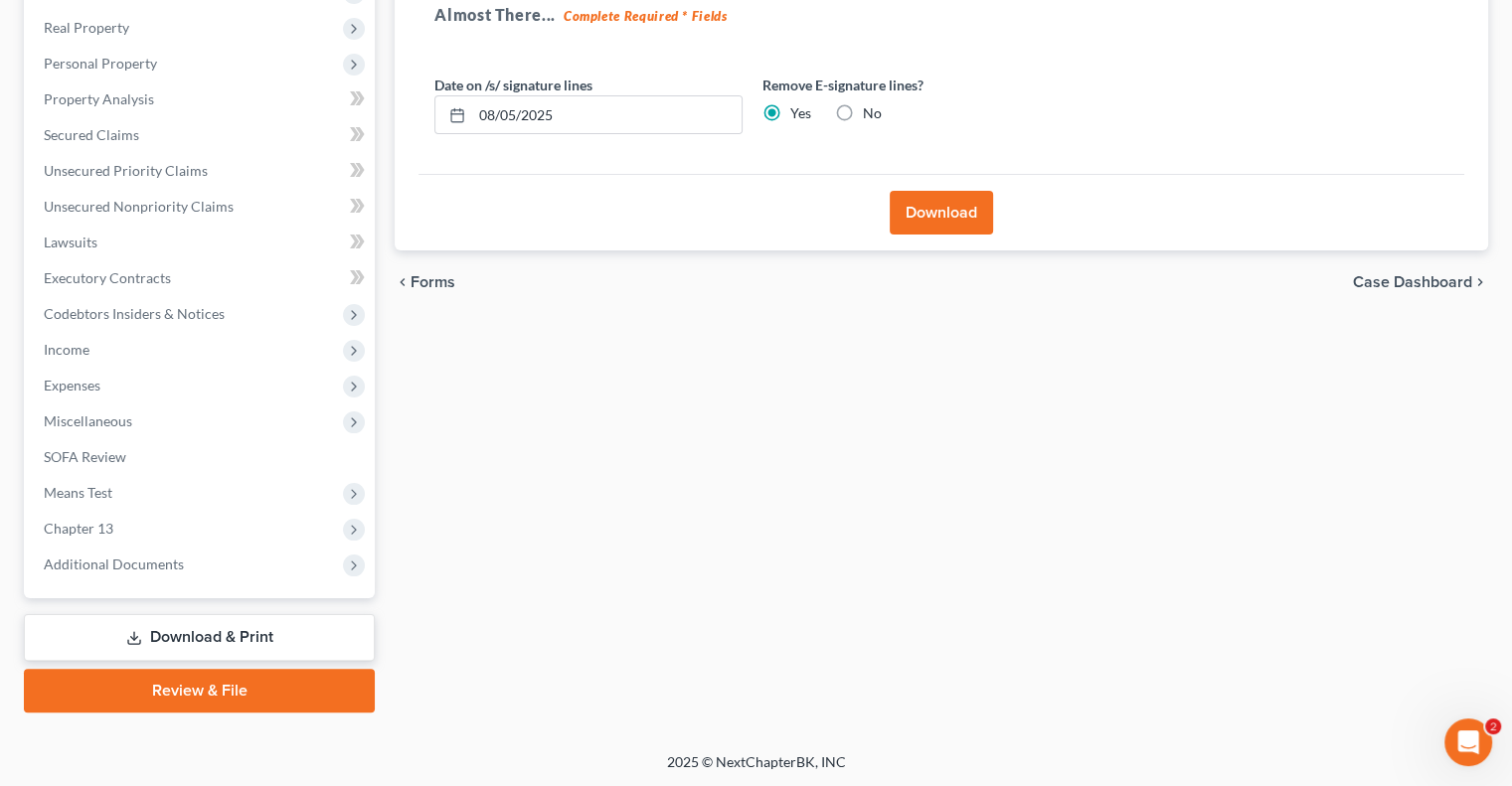 click on "Download" at bounding box center [941, 213] 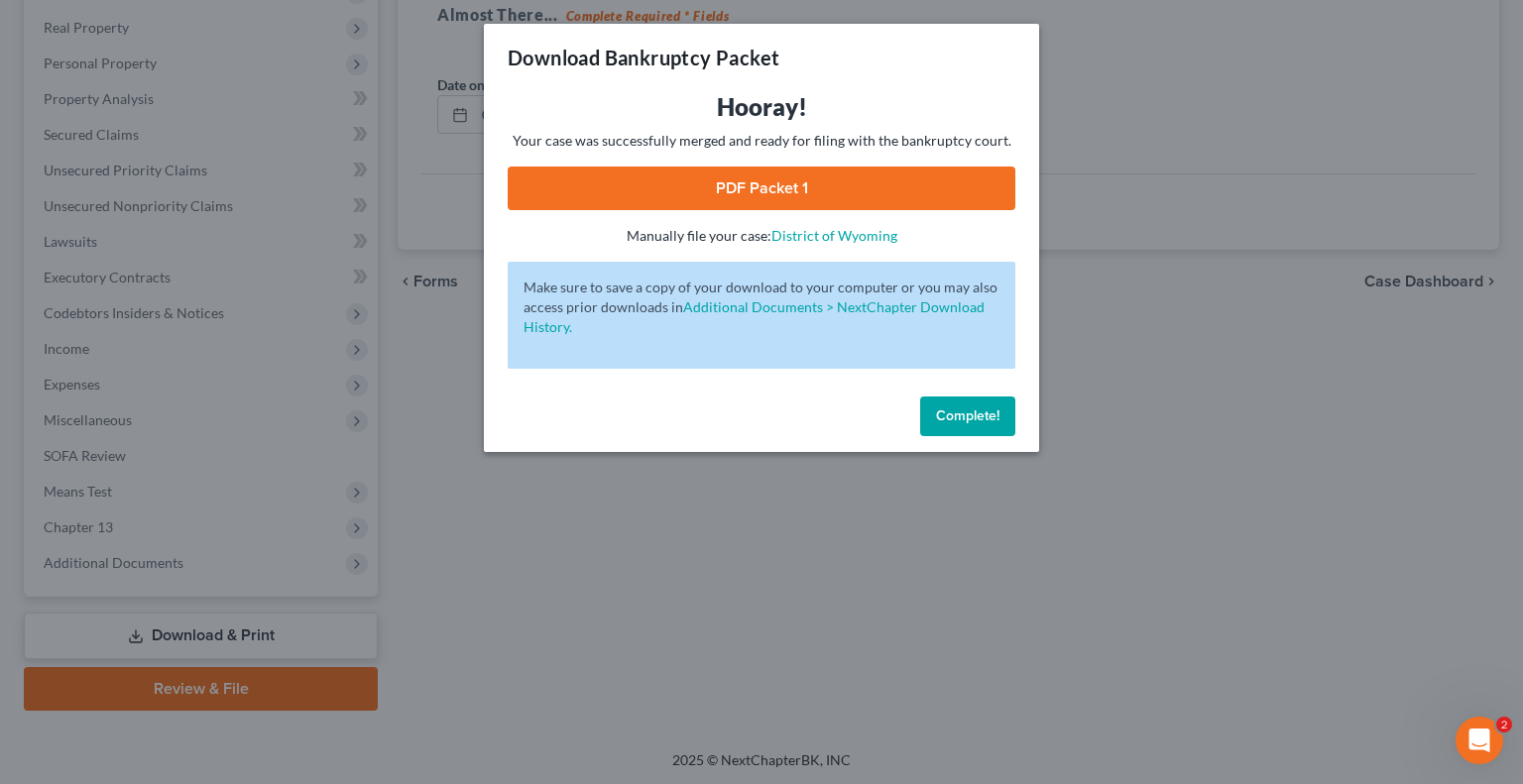 click on "PDF Packet 1" at bounding box center (762, 188) 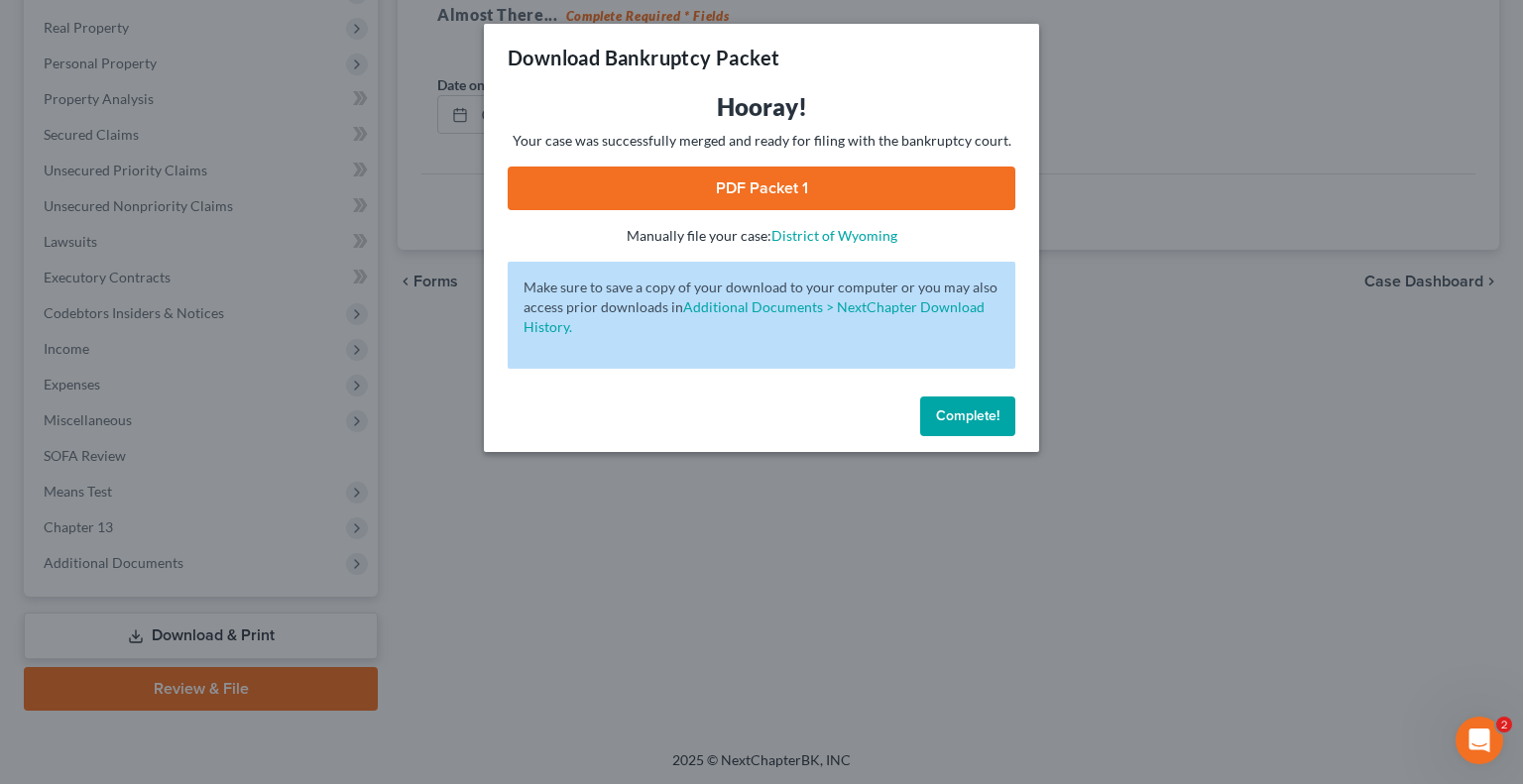 click on "Complete!" at bounding box center [968, 415] 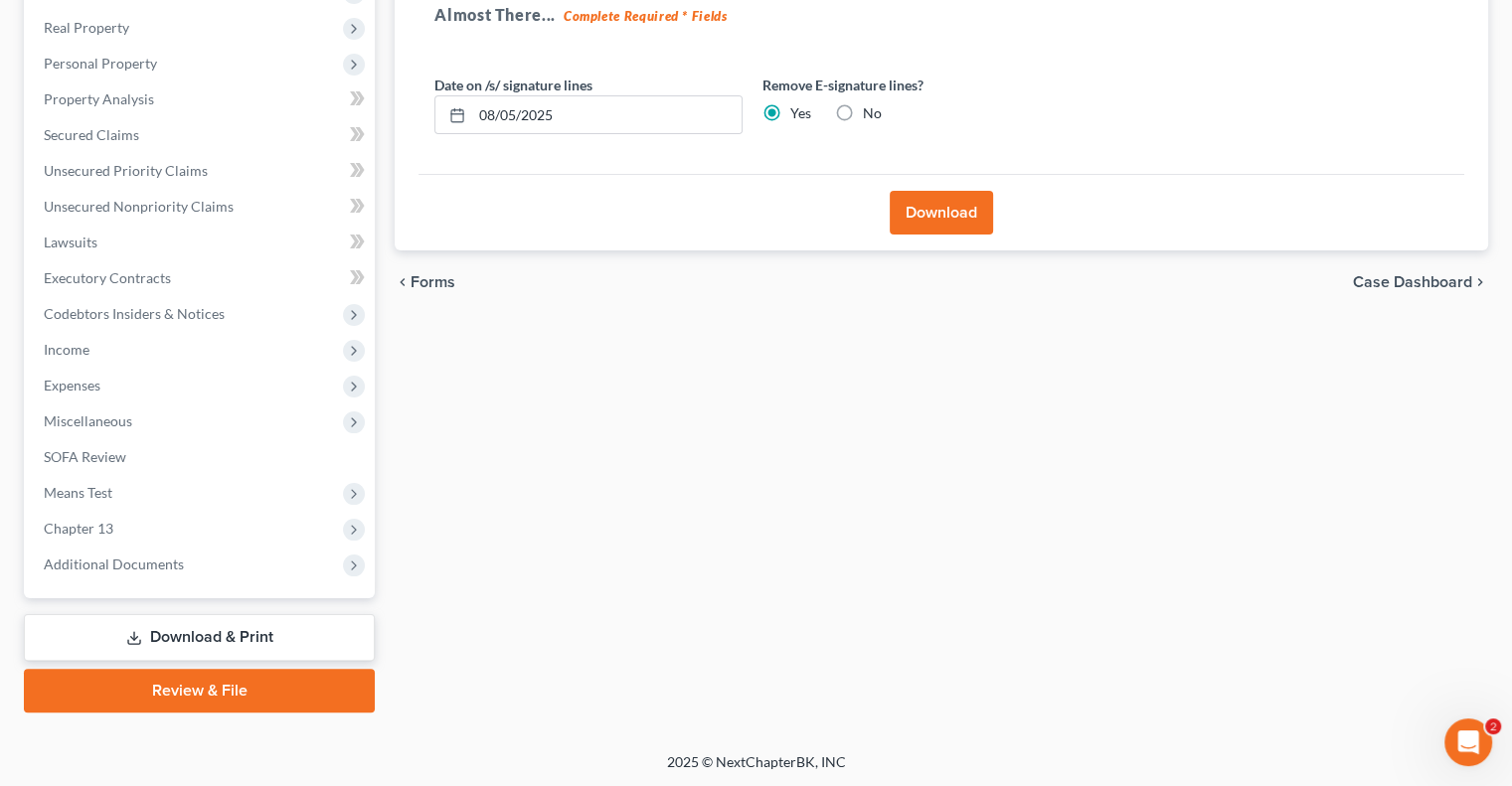 click on "Forms
Download
Forms Forms to Download Select which forms you would like to download. You can rearrange the order of the documents by dragging and moving the forms list below.  Available Forms & Documents
Pay Advices Substitute Letter-pdf Bowen- Credit Counseling Cert 1-pdf Voluntary Petition for Individuals Filing for Bankruptcy Summary of Your Assets and Liabilities Schedule A/B: Property Schedule C: The Property You Claim as Exempt Schedule D: Creditors Who Have Claims Secured by Property Schedule E/F: Creditors Who Have Unsecured Claims Schedule G: Executory Contracts and Unexpired Leases Schedule H: Your Codebtors Schedule I: Your Income Schedule J: Your Expenses Declaration About an Individual Debtor's Schedules Your Statement of Financial Affairs for Individuals Filing for Bankruptcy Chapter 13 Statement of Your Current Monthly Income Creditor Matrix Verification of Creditor Matrix Notice Required by 11 U.S.C. § 342(b) for Individuals Filing for Bankruptcy" at bounding box center (941, 299) 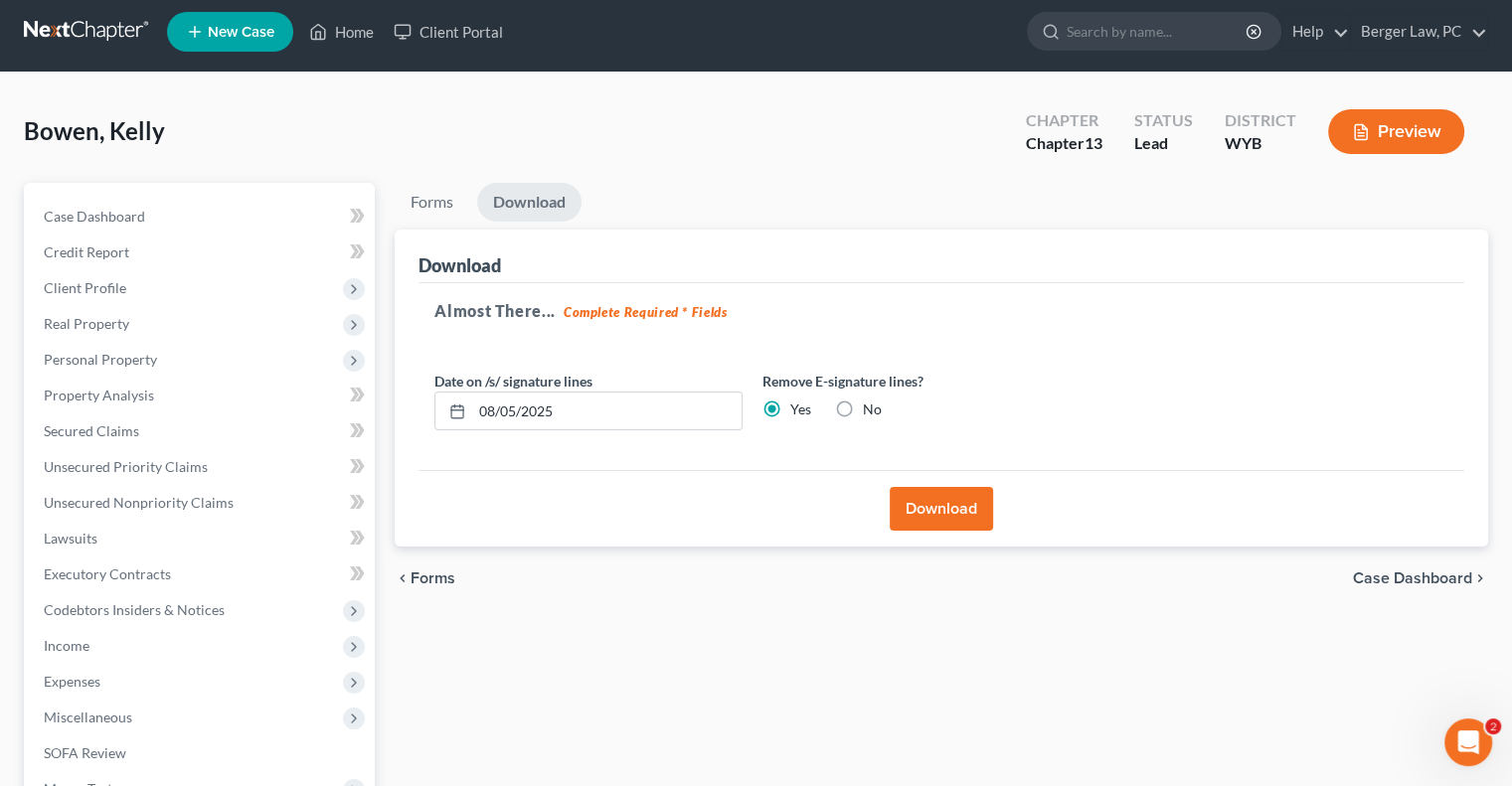 scroll, scrollTop: 6, scrollLeft: 0, axis: vertical 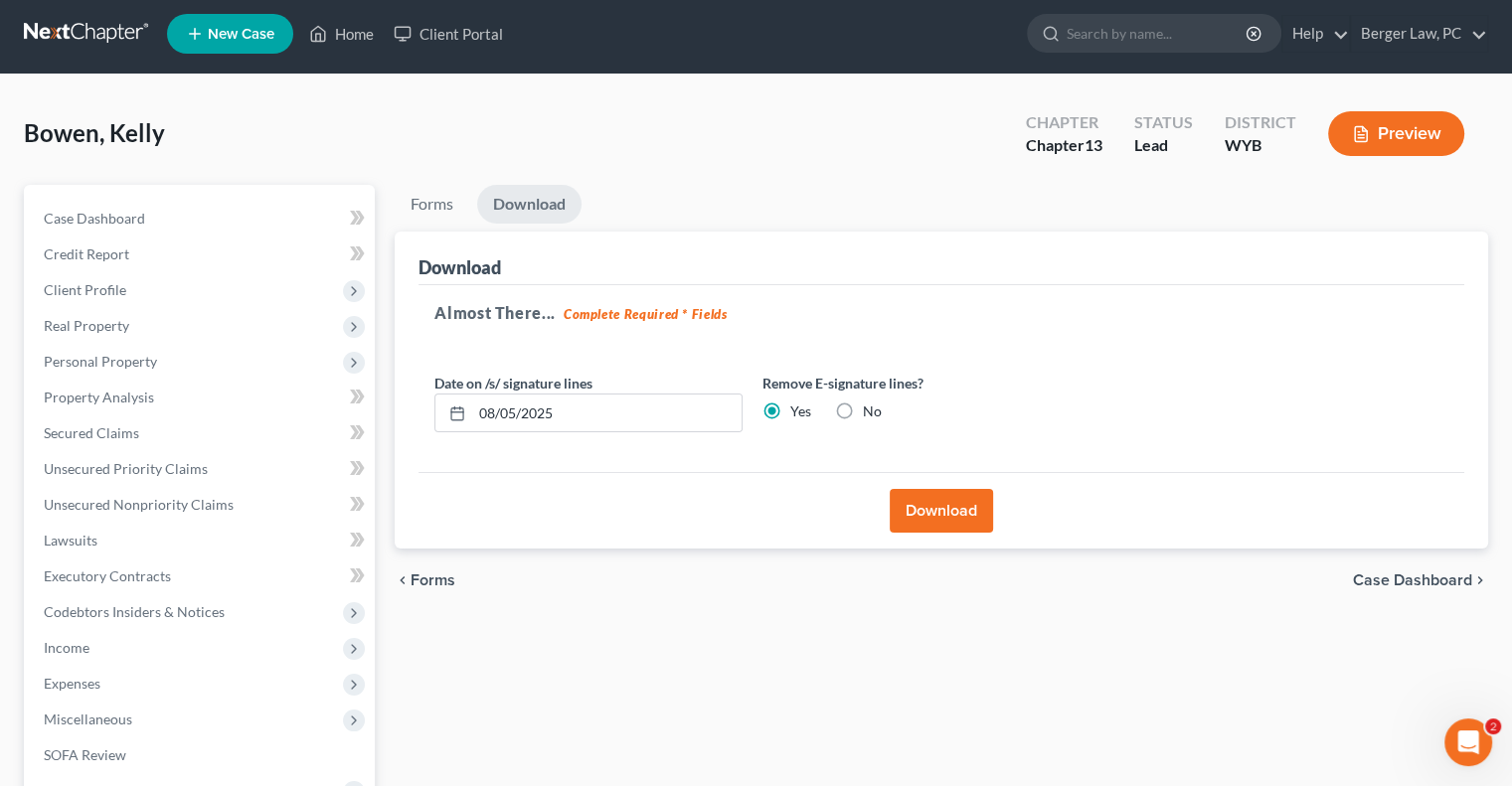 click on "Bowen, Kelly Upgraded Chapter Chapter  13 Status Lead District WYB Preview" at bounding box center [756, 141] 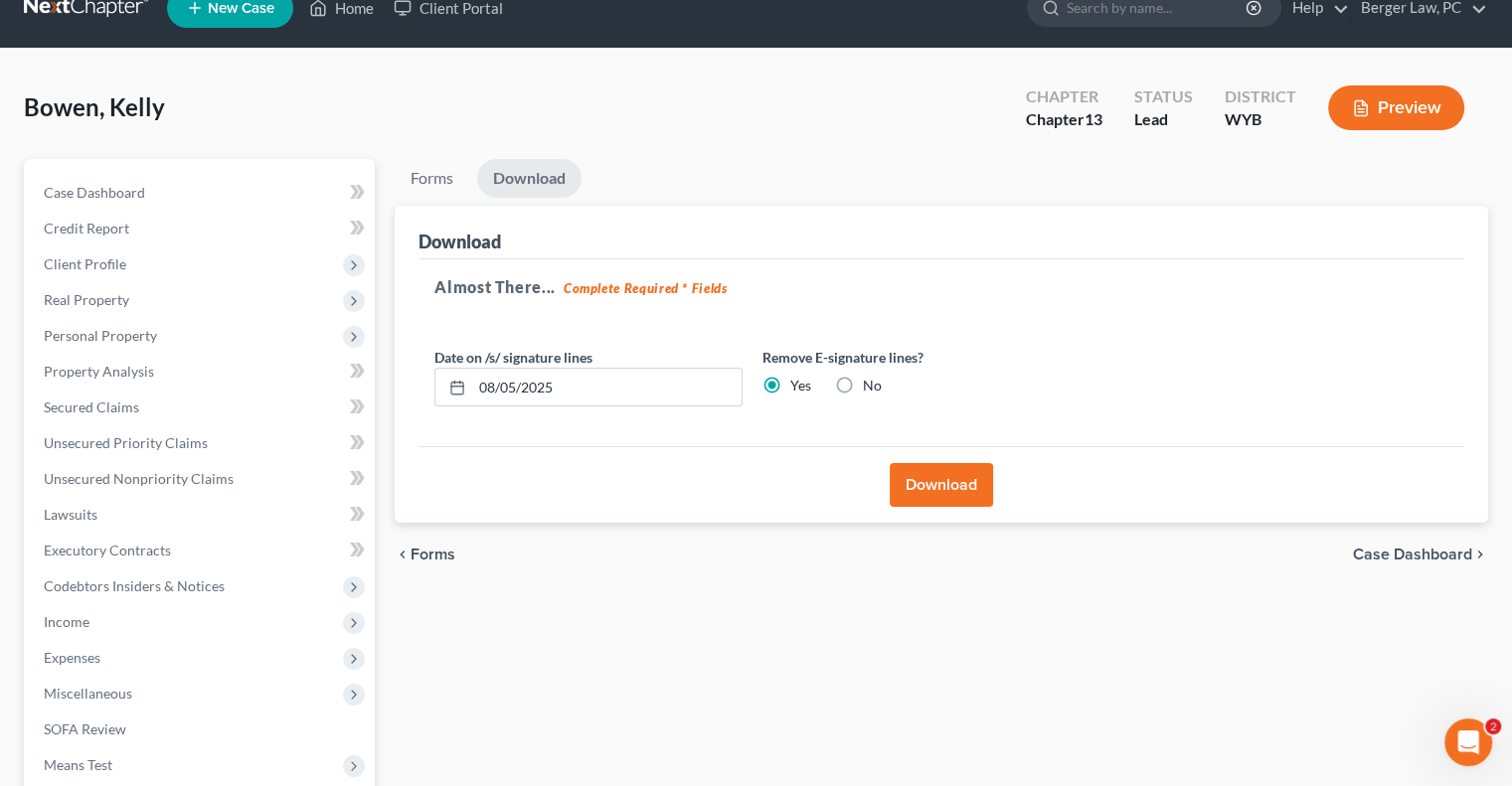 scroll, scrollTop: 0, scrollLeft: 0, axis: both 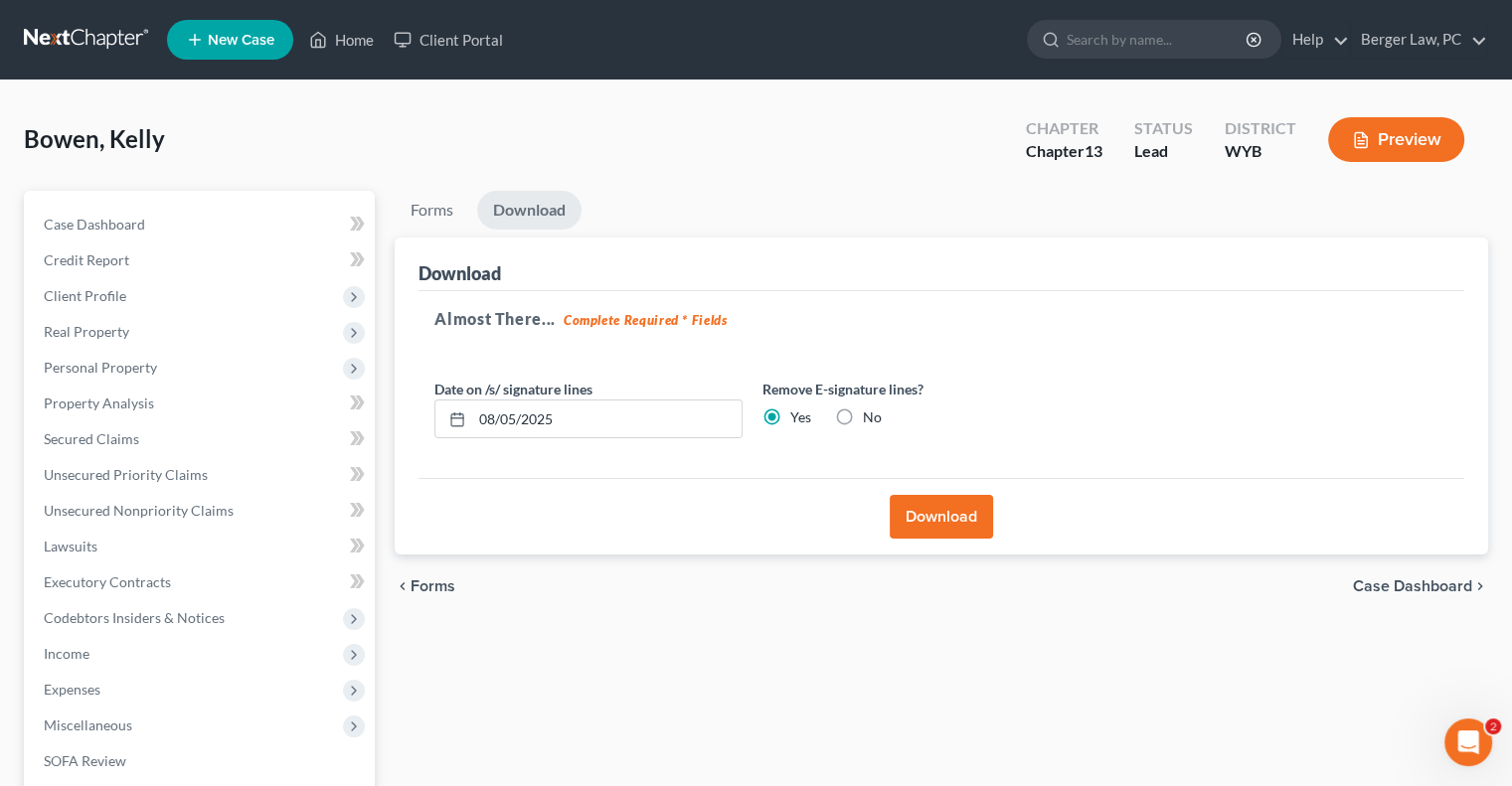click on "Bowen, Kelly Upgraded Chapter Chapter  13 Status Lead District WYB Preview" at bounding box center (756, 147) 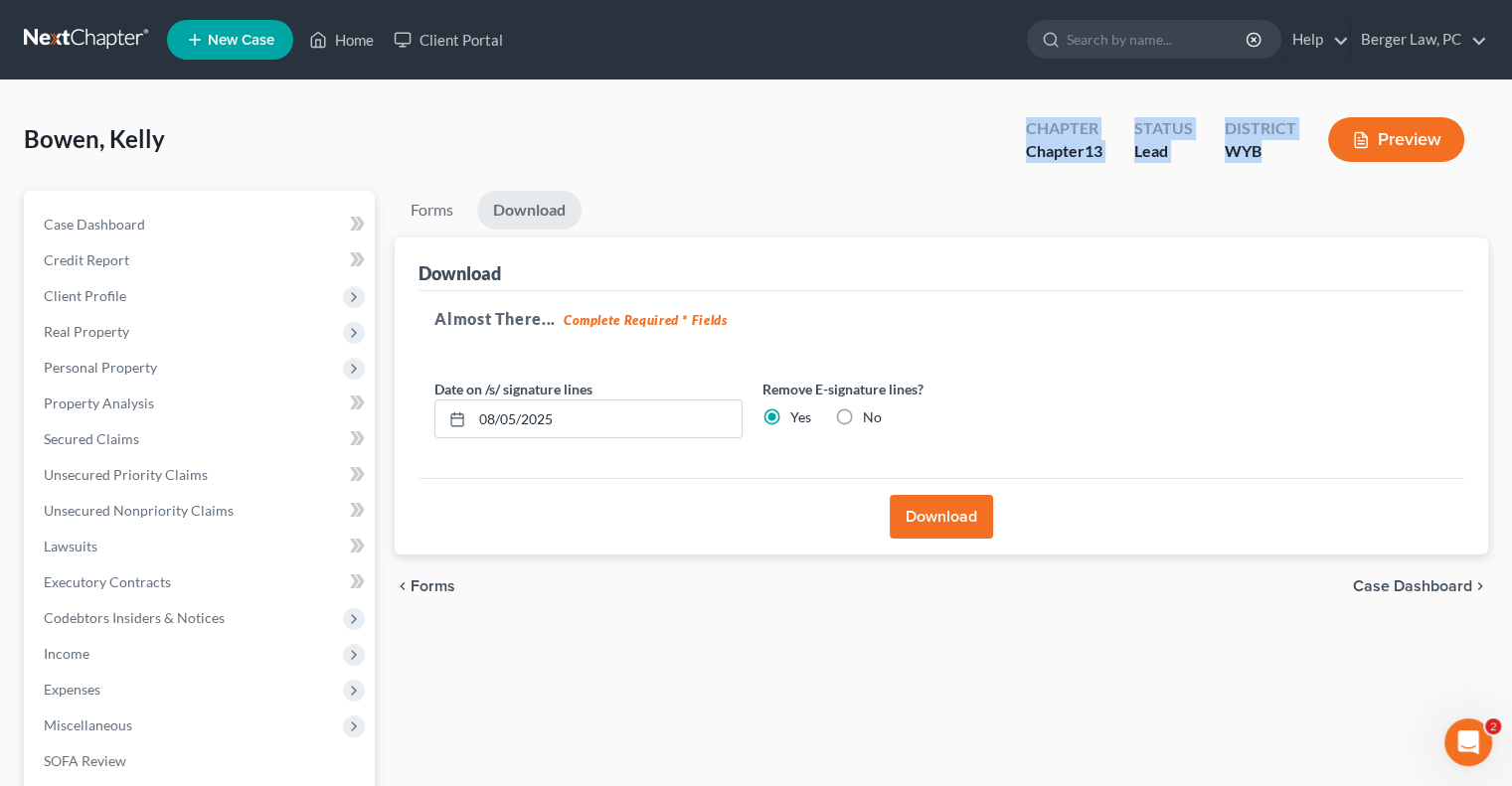 drag, startPoint x: 1019, startPoint y: 129, endPoint x: 1287, endPoint y: 163, distance: 270.14811 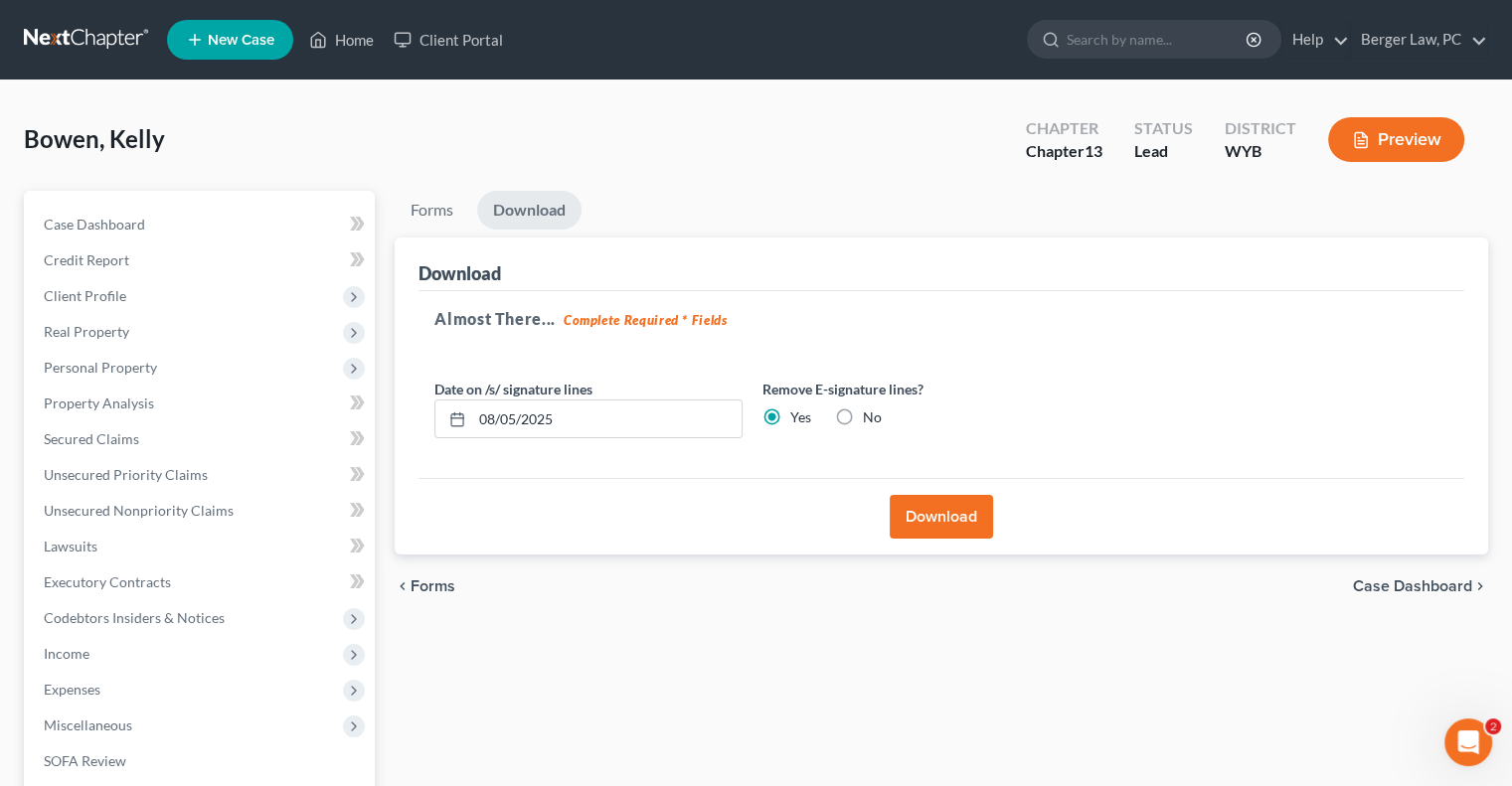 click on "Forms
Download
Forms Forms to Download Select which forms you would like to download. You can rearrange the order of the documents by dragging and moving the forms list below.  Available Forms & Documents
Pay Advices Substitute Letter-pdf Bowen- Credit Counseling Cert 1-pdf Voluntary Petition for Individuals Filing for Bankruptcy Summary of Your Assets and Liabilities Schedule A/B: Property Schedule C: The Property You Claim as Exempt Schedule D: Creditors Who Have Claims Secured by Property Schedule E/F: Creditors Who Have Unsecured Claims Schedule G: Executory Contracts and Unexpired Leases Schedule H: Your Codebtors Schedule I: Your Income Schedule J: Your Expenses Declaration About an Individual Debtor's Schedules Your Statement of Financial Affairs for Individuals Filing for Bankruptcy Chapter 13 Statement of Your Current Monthly Income Creditor Matrix Verification of Creditor Matrix Notice Required by 11 U.S.C. § 342(b) for Individuals Filing for Bankruptcy" at bounding box center [941, 603] 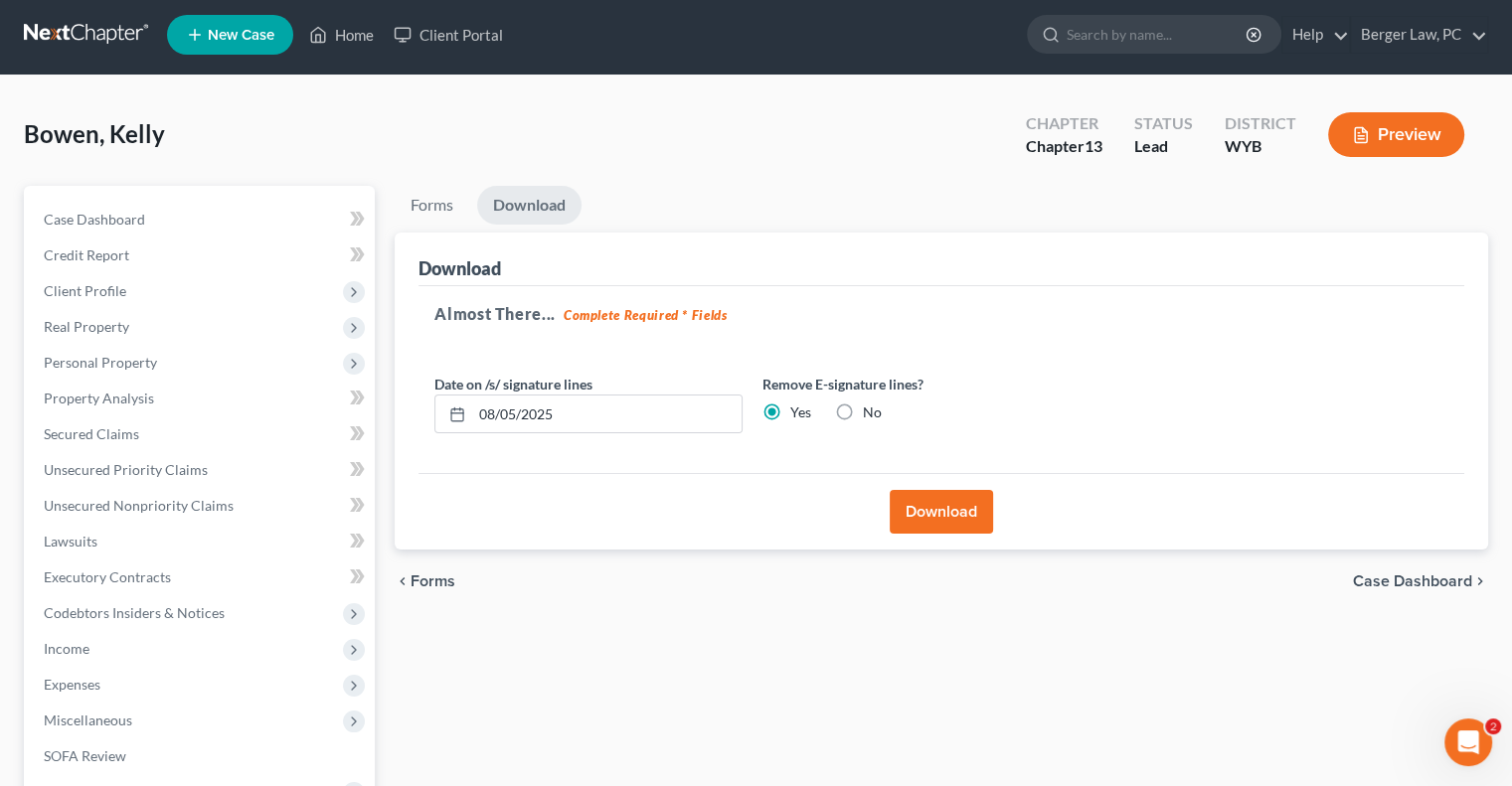 scroll, scrollTop: 0, scrollLeft: 0, axis: both 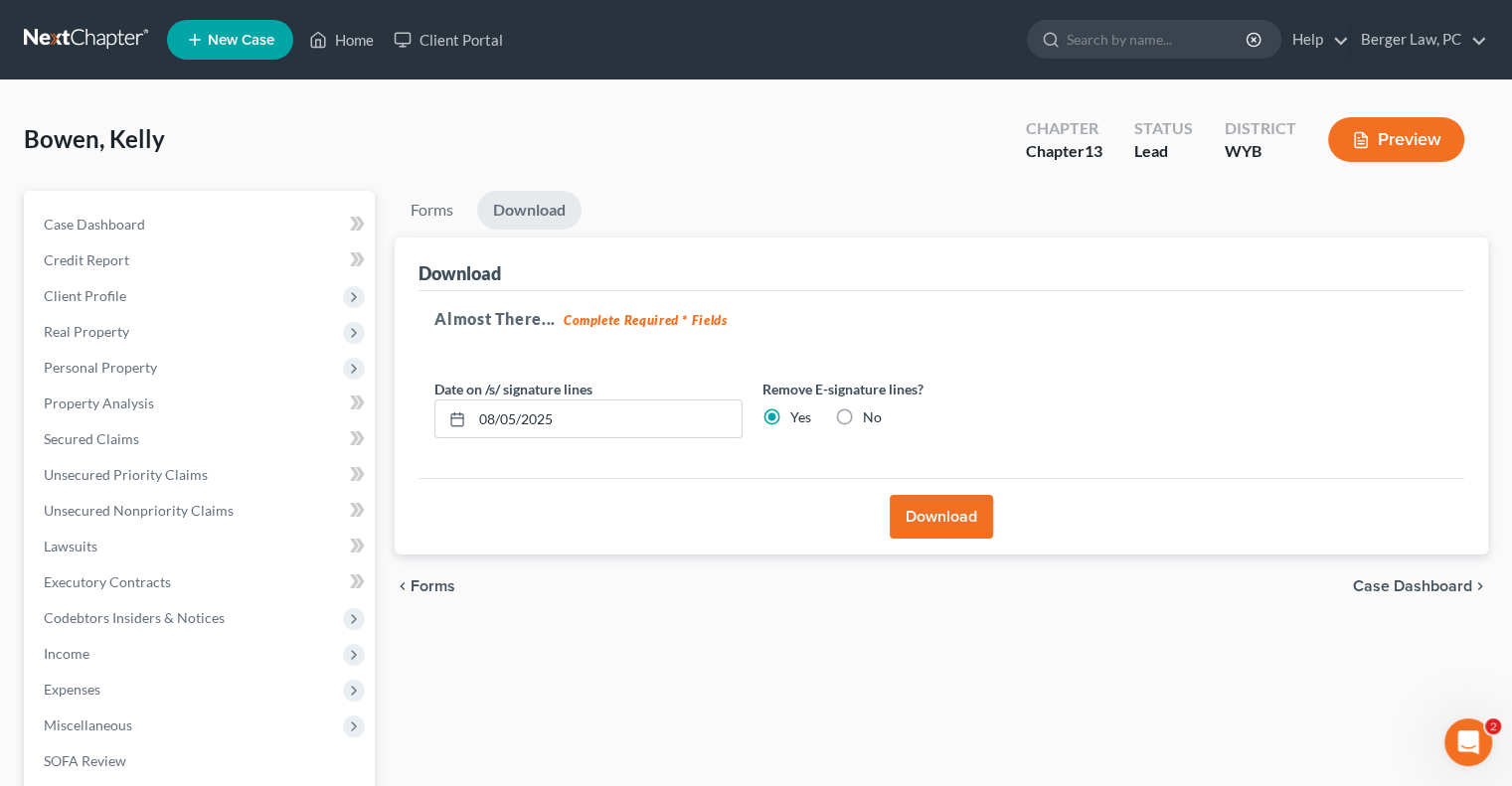 click at bounding box center (87, 40) 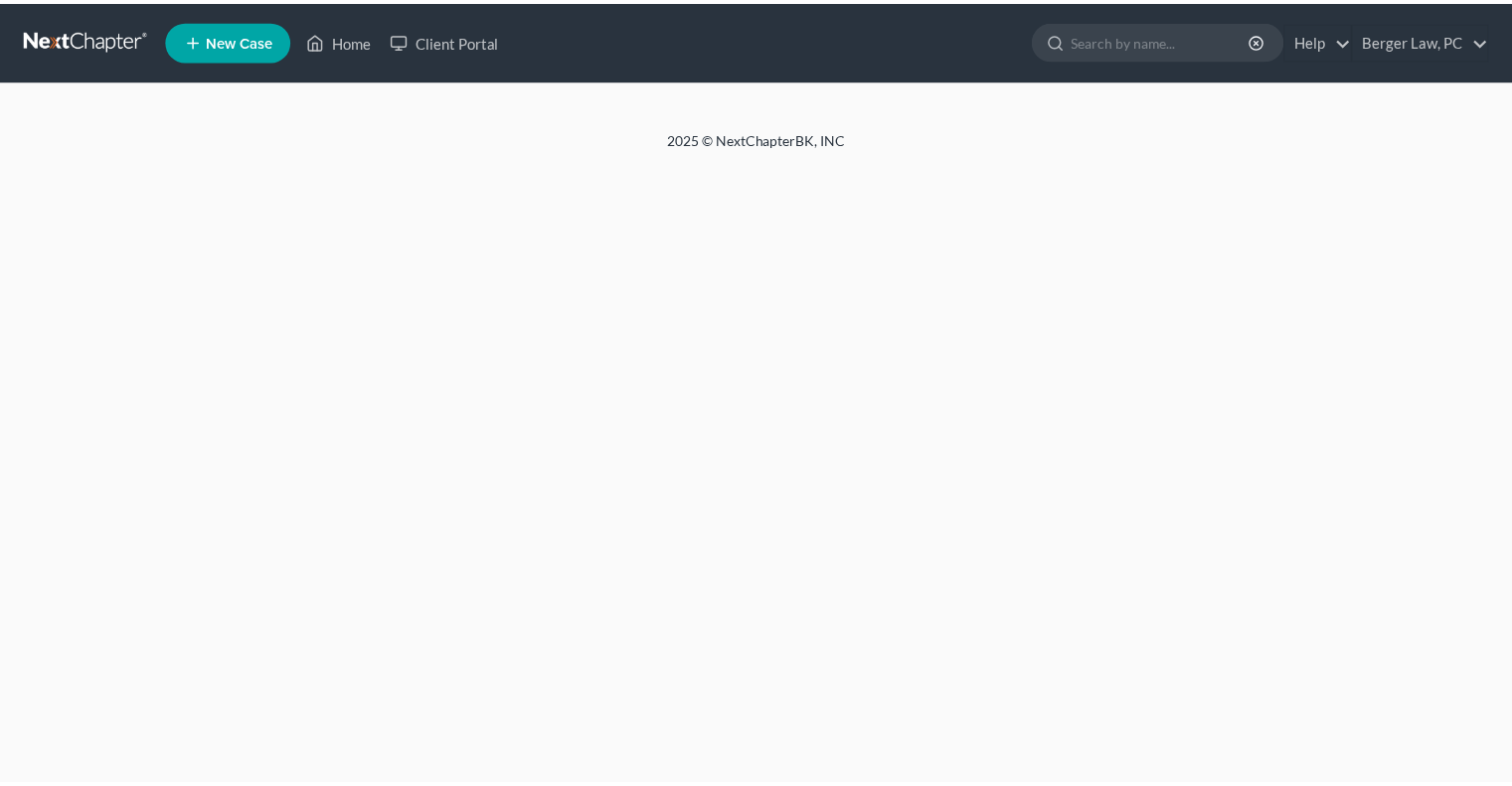 scroll, scrollTop: 0, scrollLeft: 0, axis: both 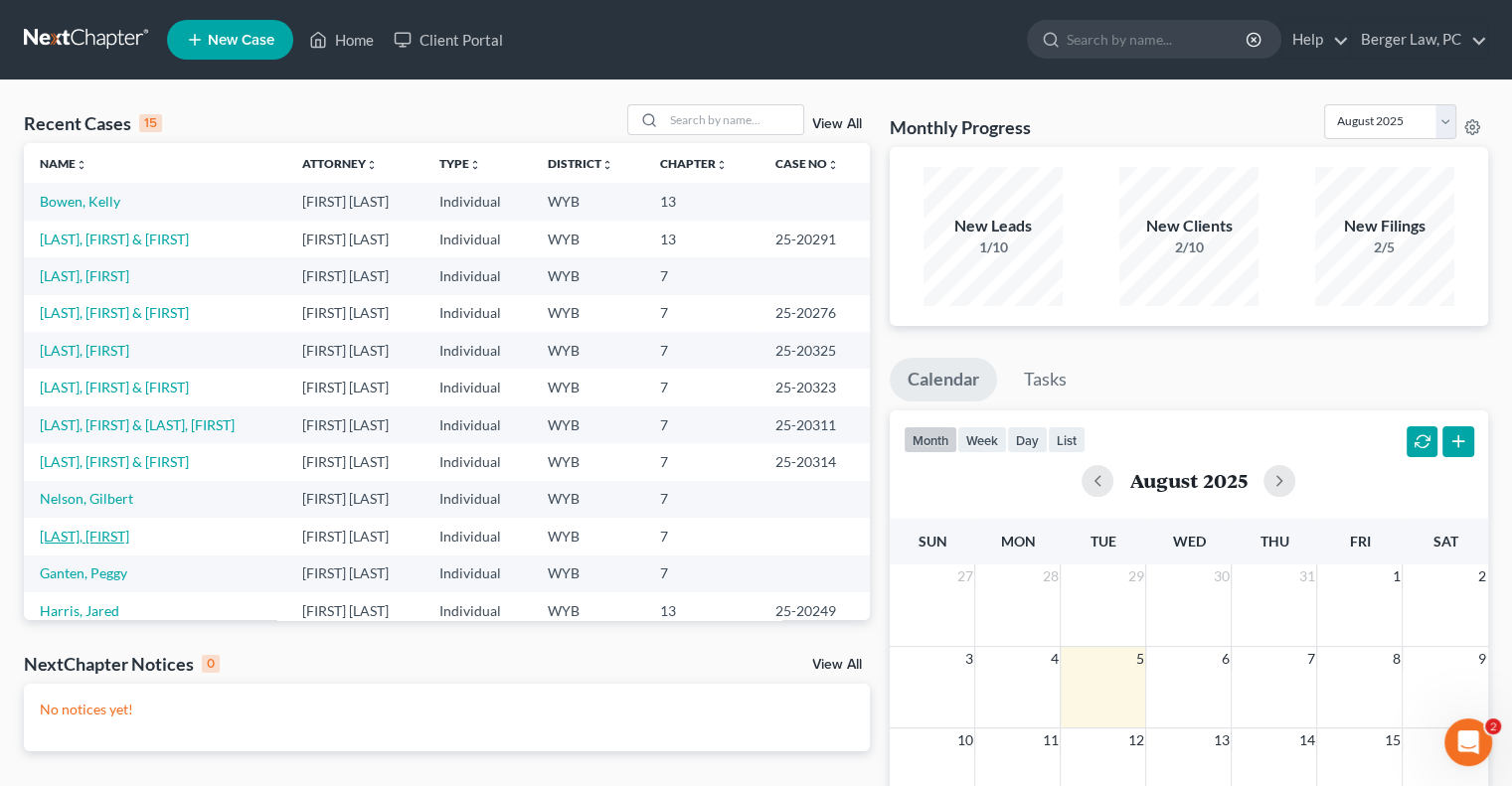 click on "[LAST], [FIRST]" at bounding box center [84, 536] 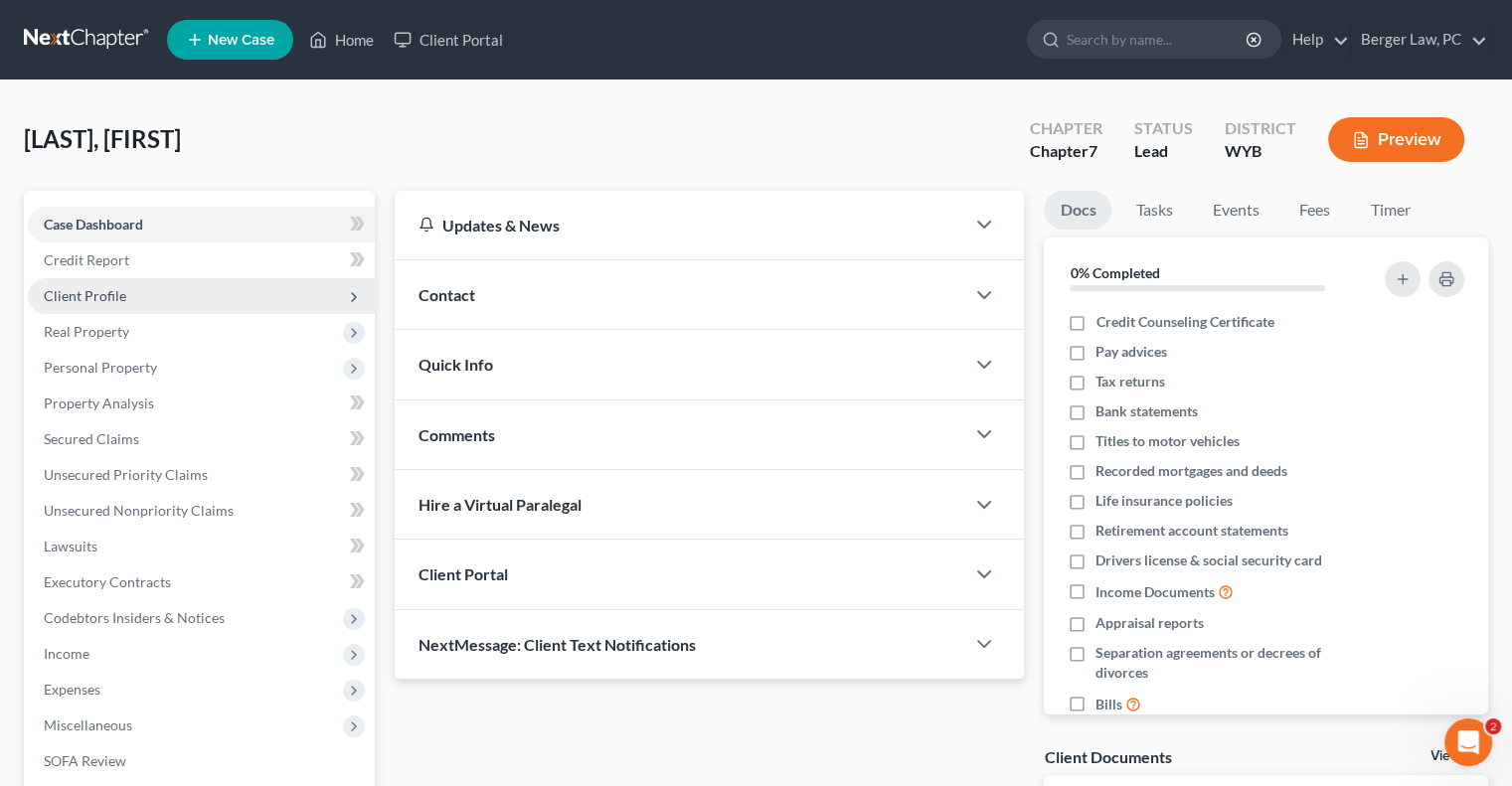 click on "Client Profile" at bounding box center (84, 295) 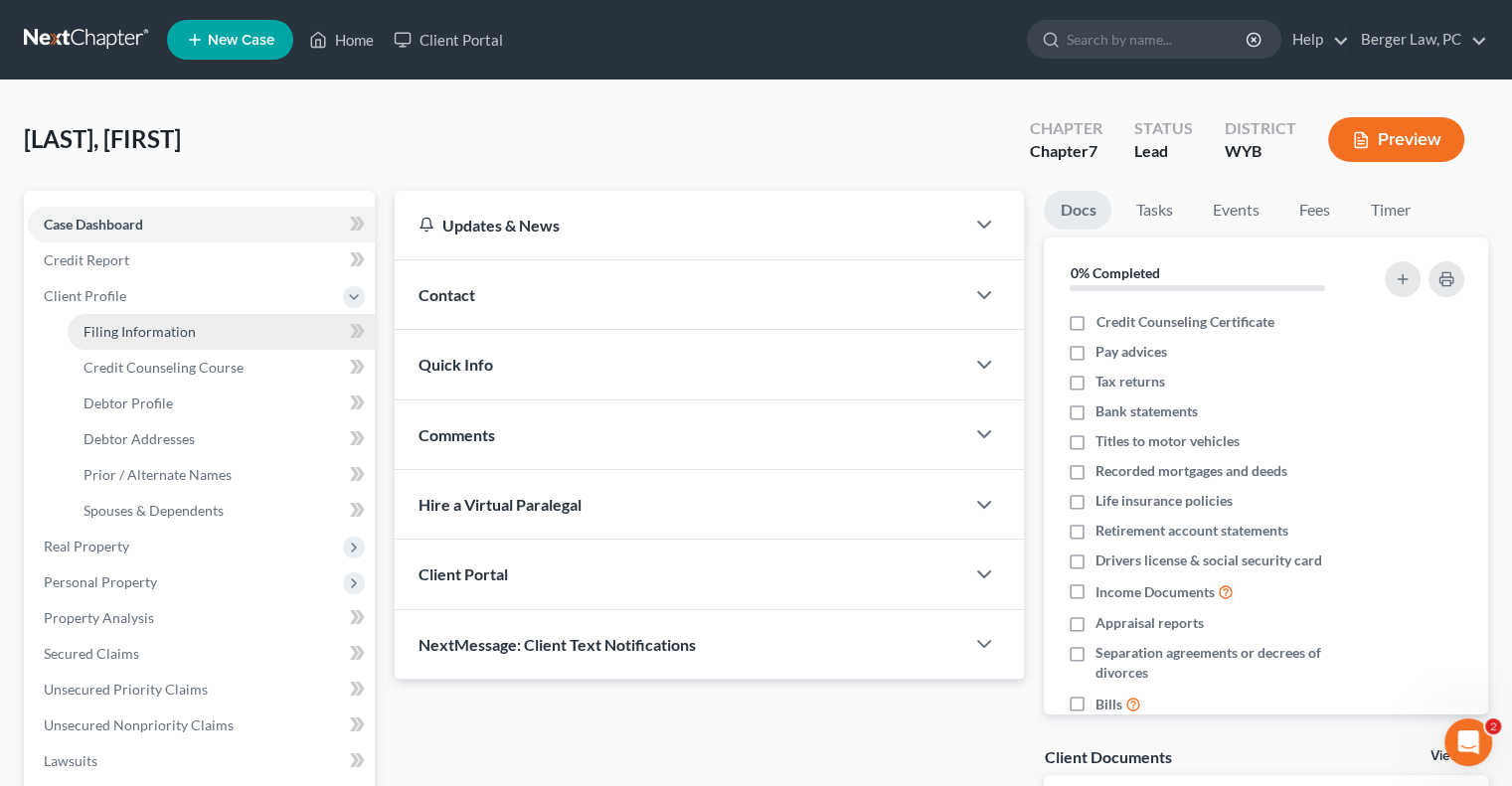 click on "Filing Information" at bounding box center [221, 332] 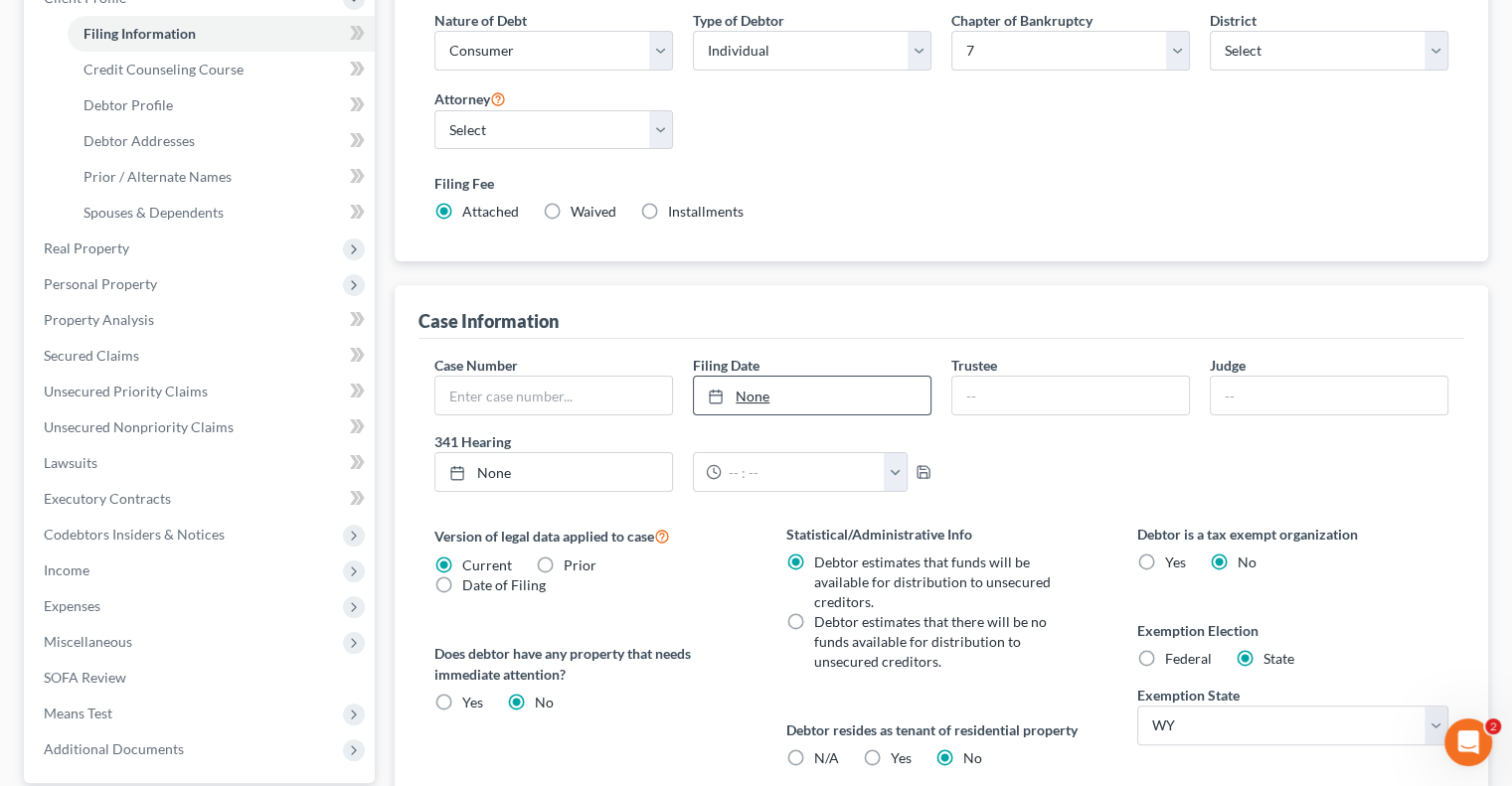 scroll, scrollTop: 83, scrollLeft: 0, axis: vertical 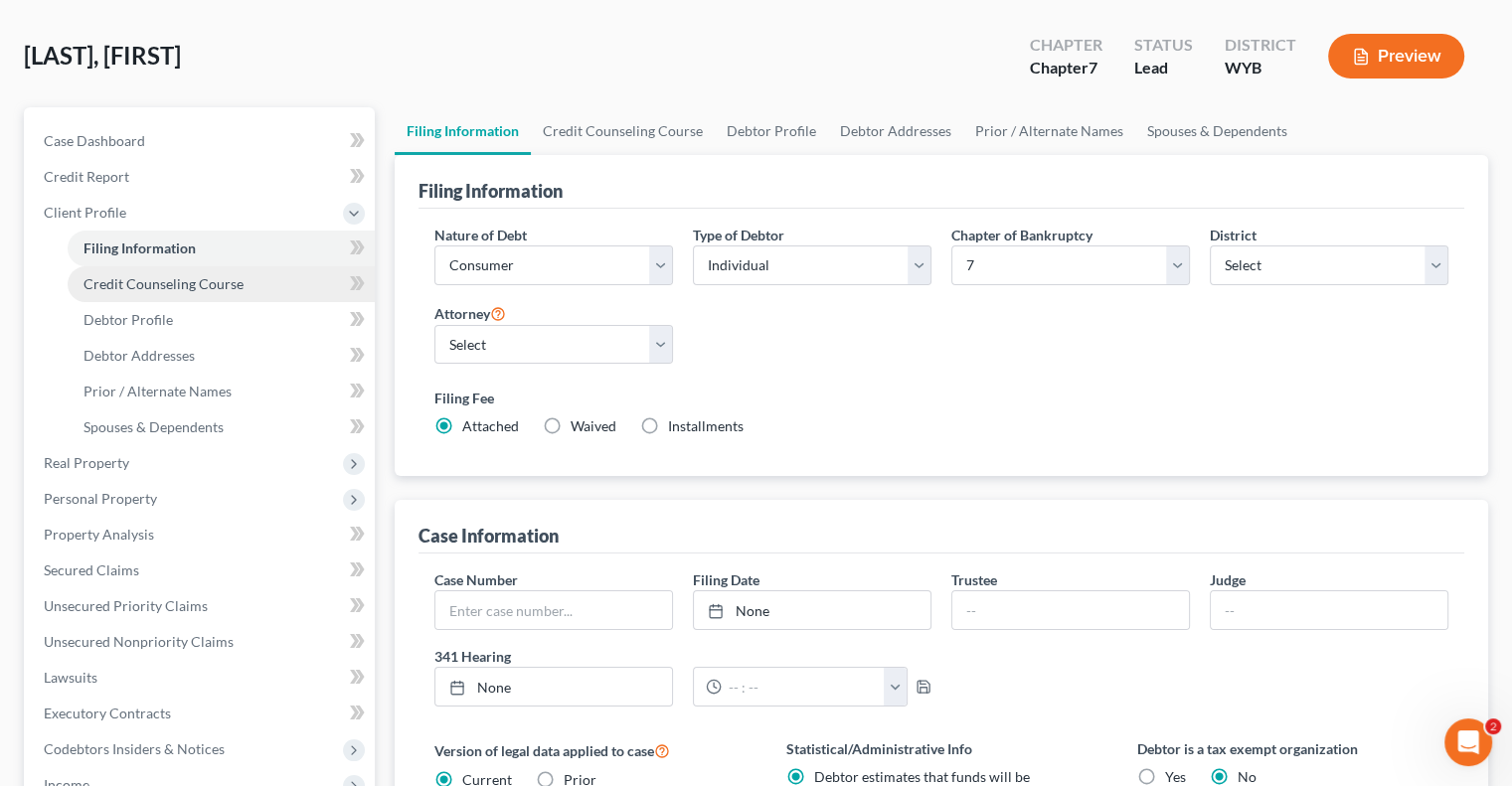 click on "Credit Counseling Course" at bounding box center (163, 283) 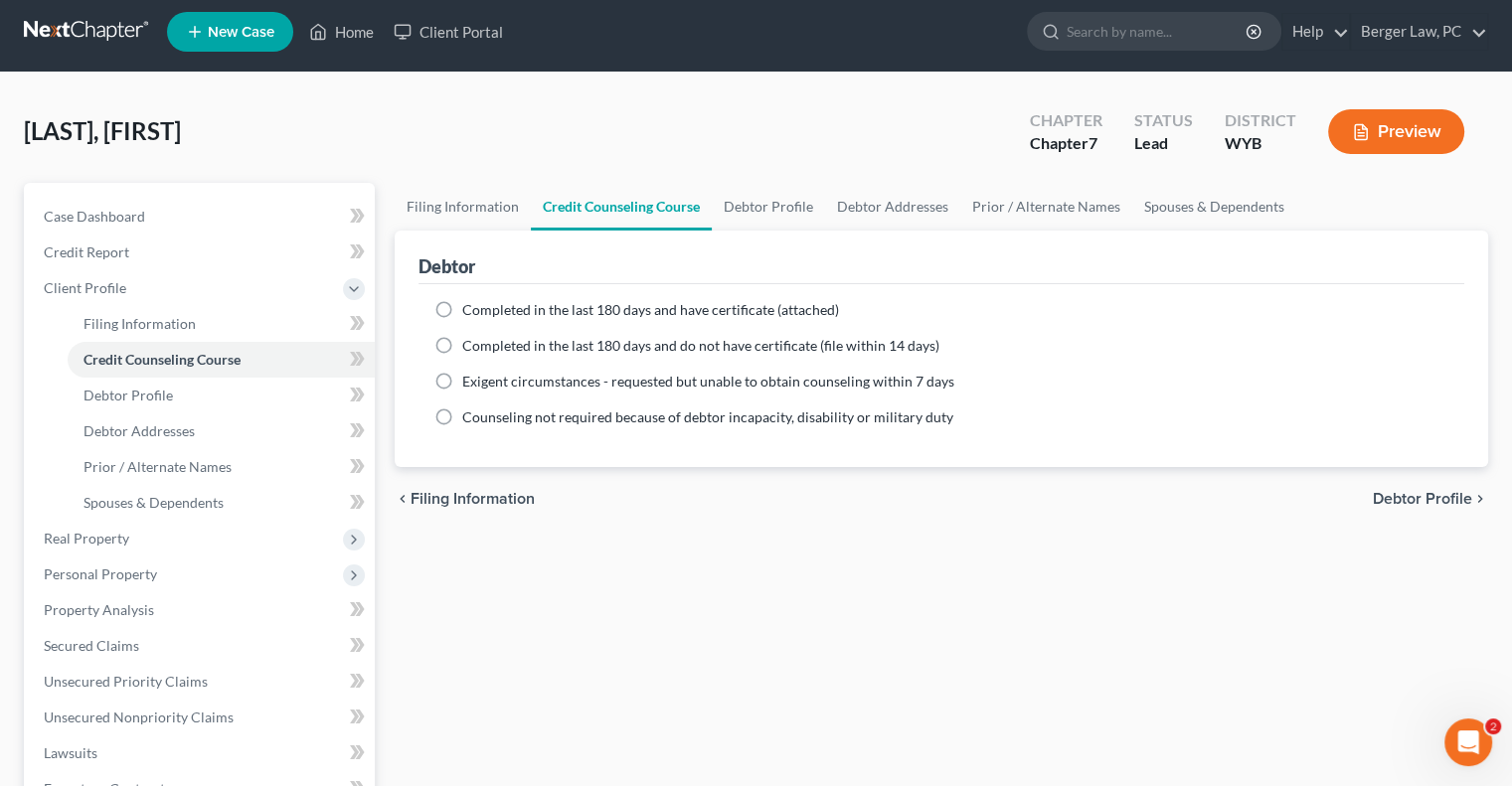 scroll, scrollTop: 0, scrollLeft: 0, axis: both 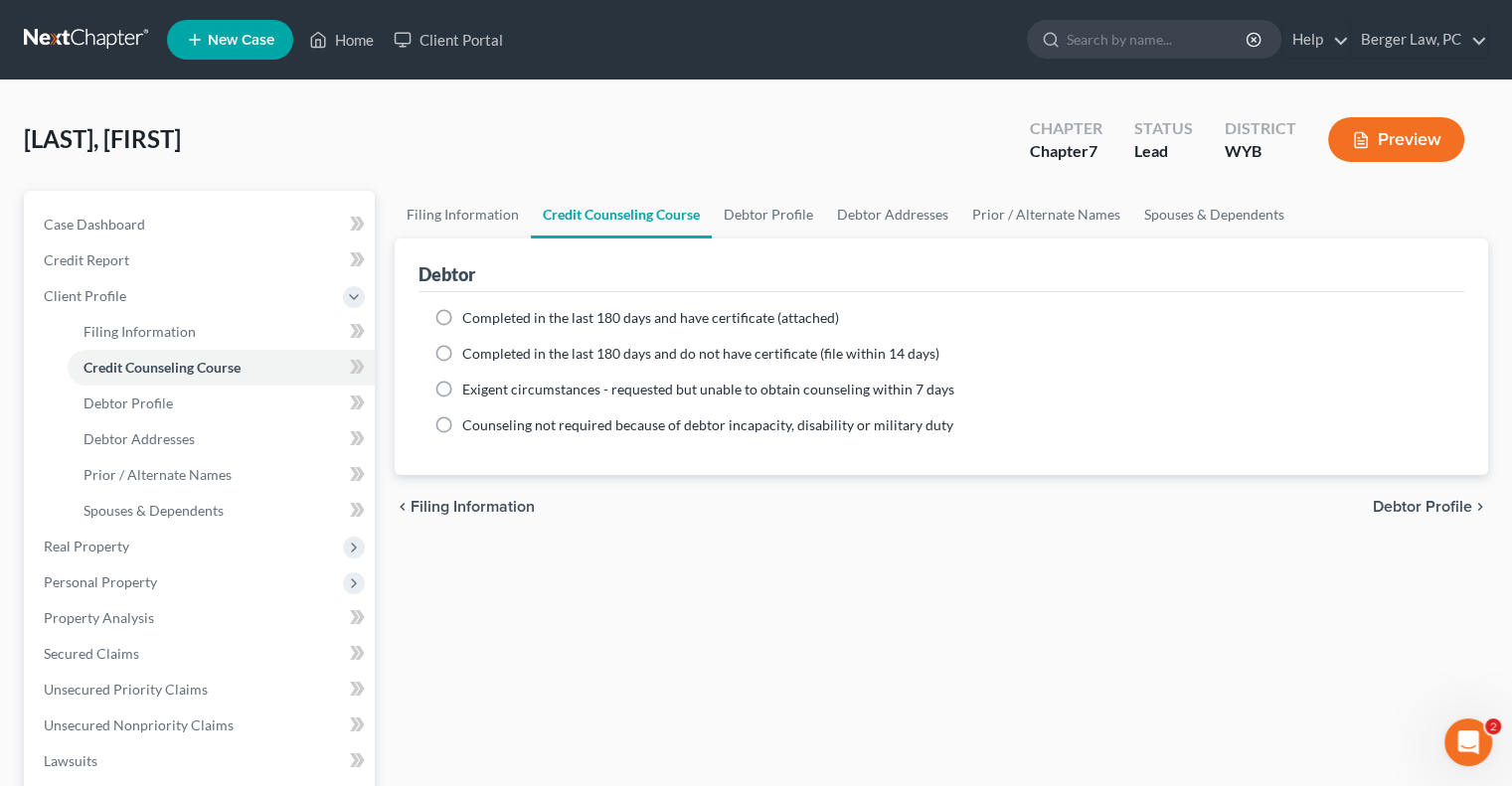 click on "Filing Information
Credit Counseling Course
Debtor Profile
Debtor Addresses
Prior / Alternate Names
Spouses & Dependents
Debtor
Completed in the last 180 days and have certificate (attached) Date Completed
None
close
Date
Time
chevron_left
August 2025
chevron_right
Su M Tu W Th F Sa
27 28 29 30 31 1 2
3 4 5 6 7 8 9
10 11 12 13 14 15 16
17 18 19 20 21 22 23
24 25 26 27 28 29 30
31 1 2 3 4 5 6
Clear
Completed in the last 180 days and do not have certificate (file within 14 days) Date Completed
None
close
Date
Su" at bounding box center [941, 693] 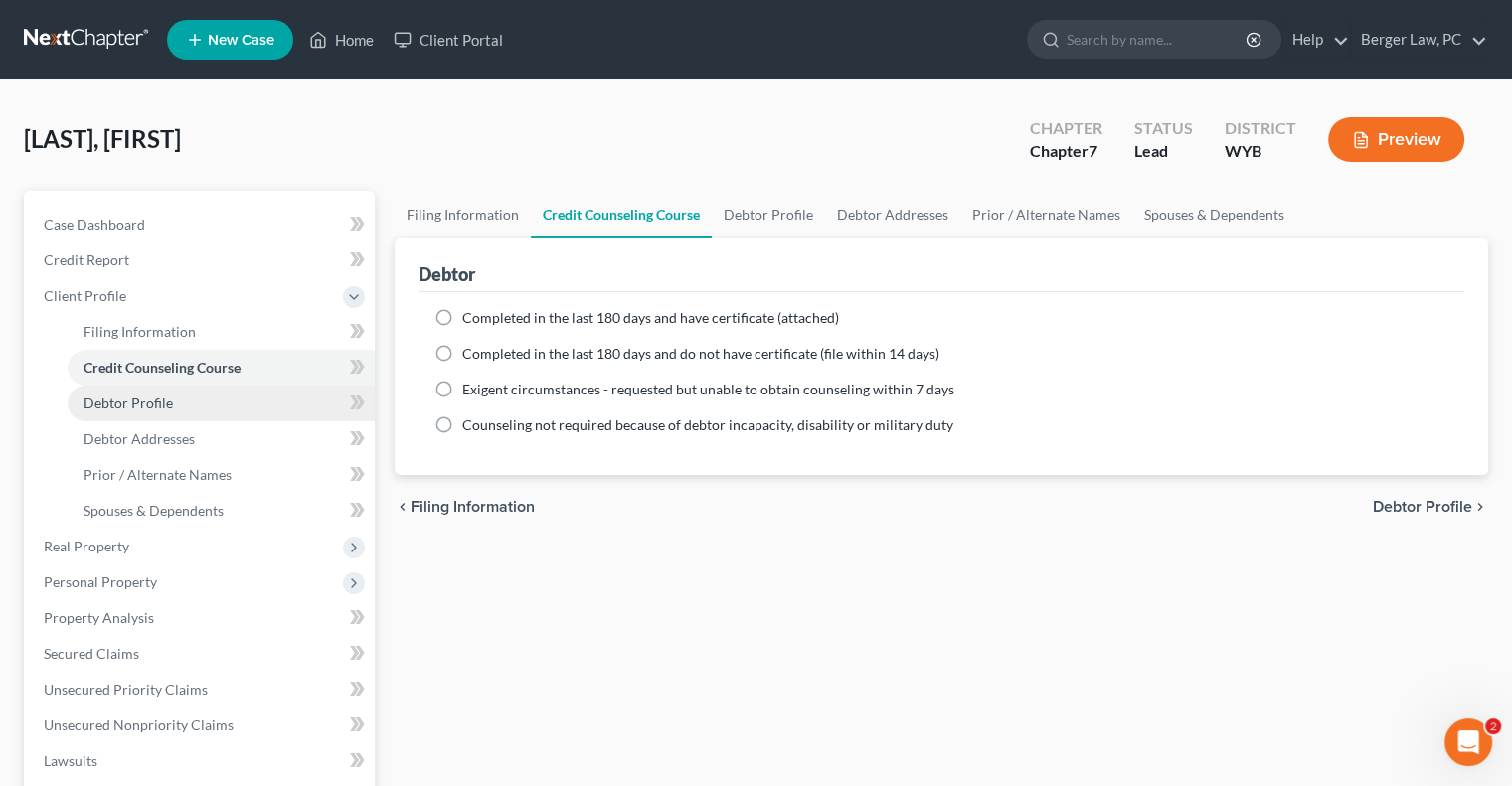 click on "Debtor Profile" at bounding box center (128, 402) 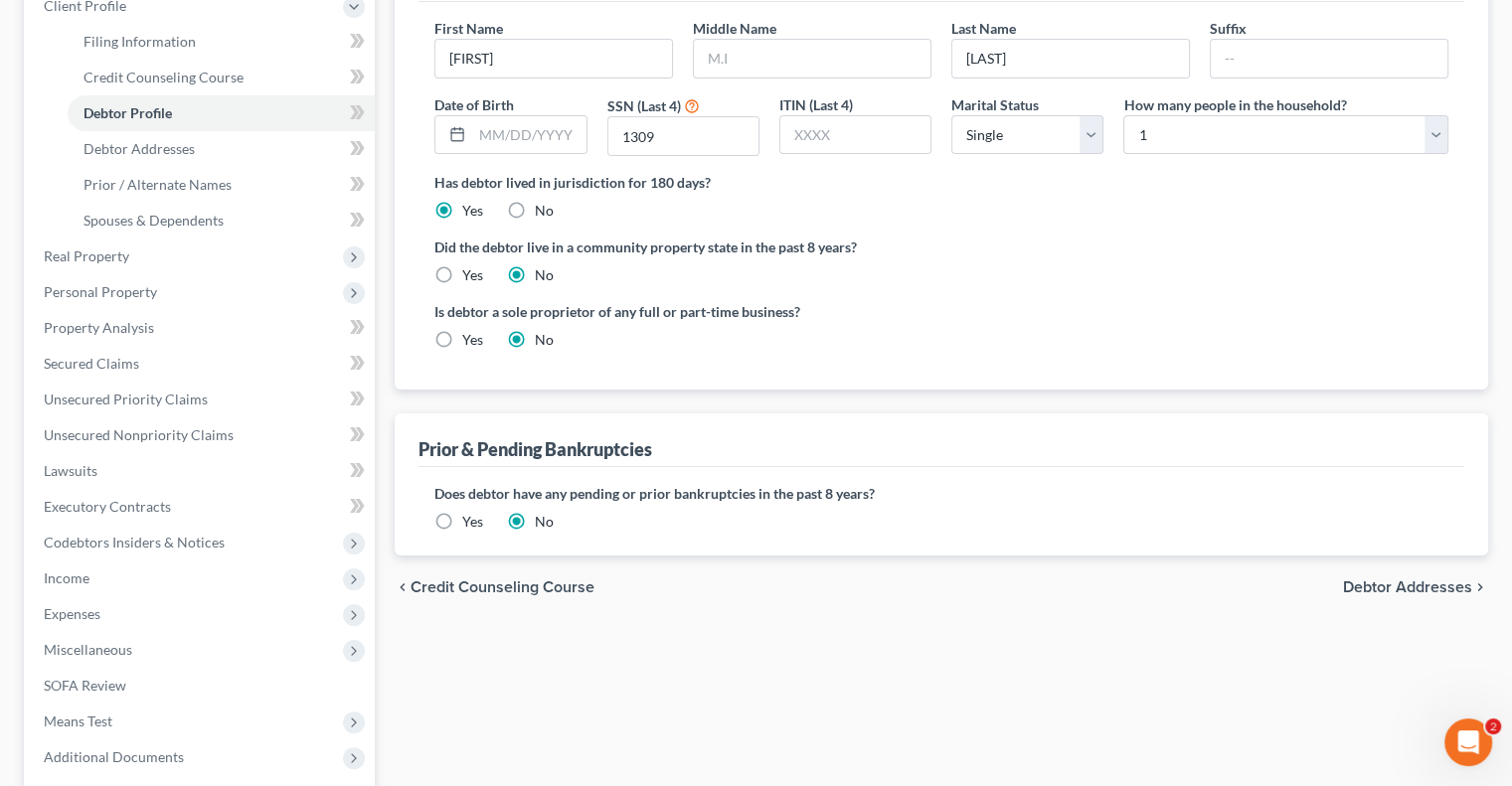 scroll, scrollTop: 85, scrollLeft: 0, axis: vertical 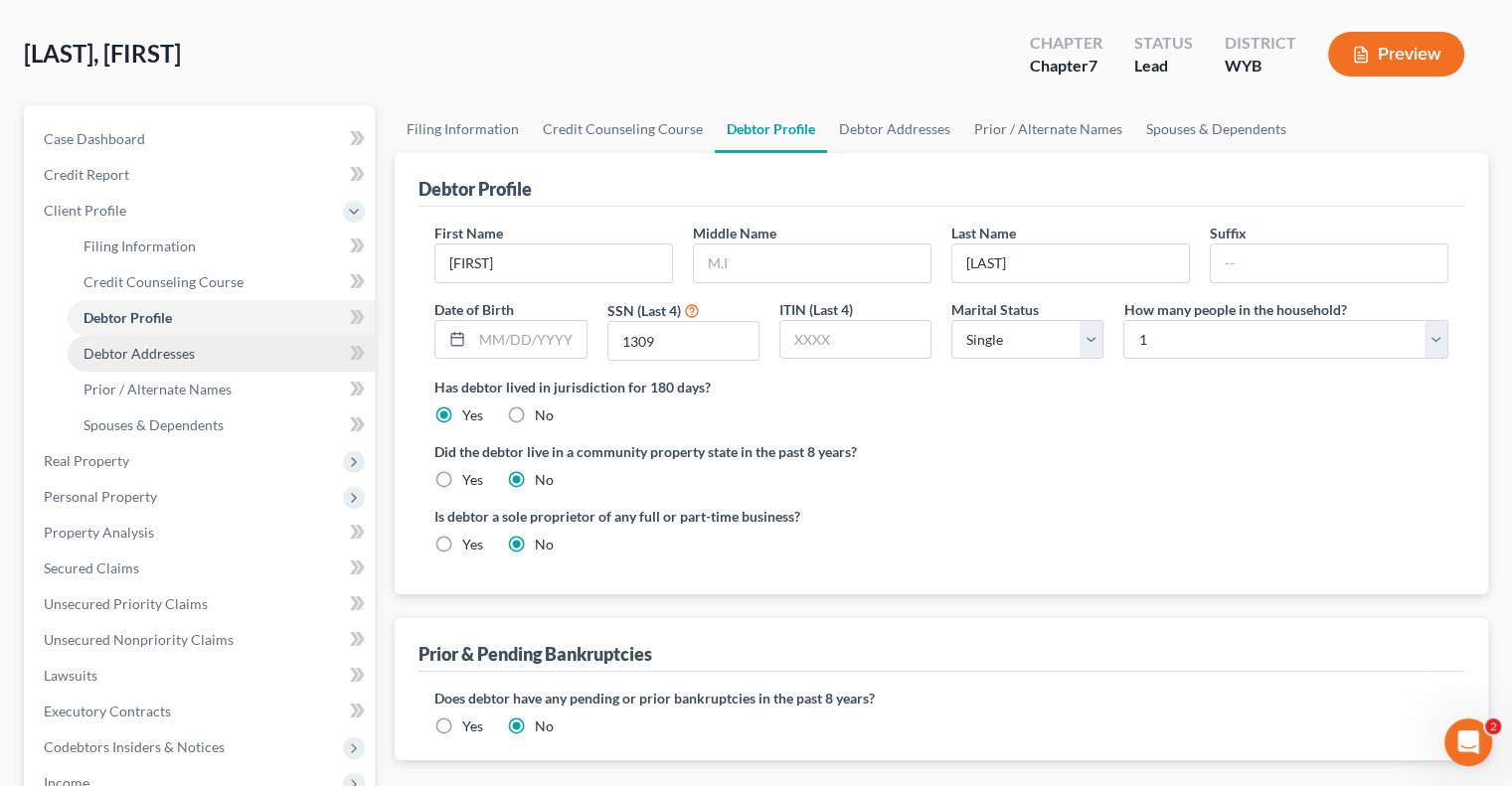 click on "Debtor Addresses" at bounding box center (139, 353) 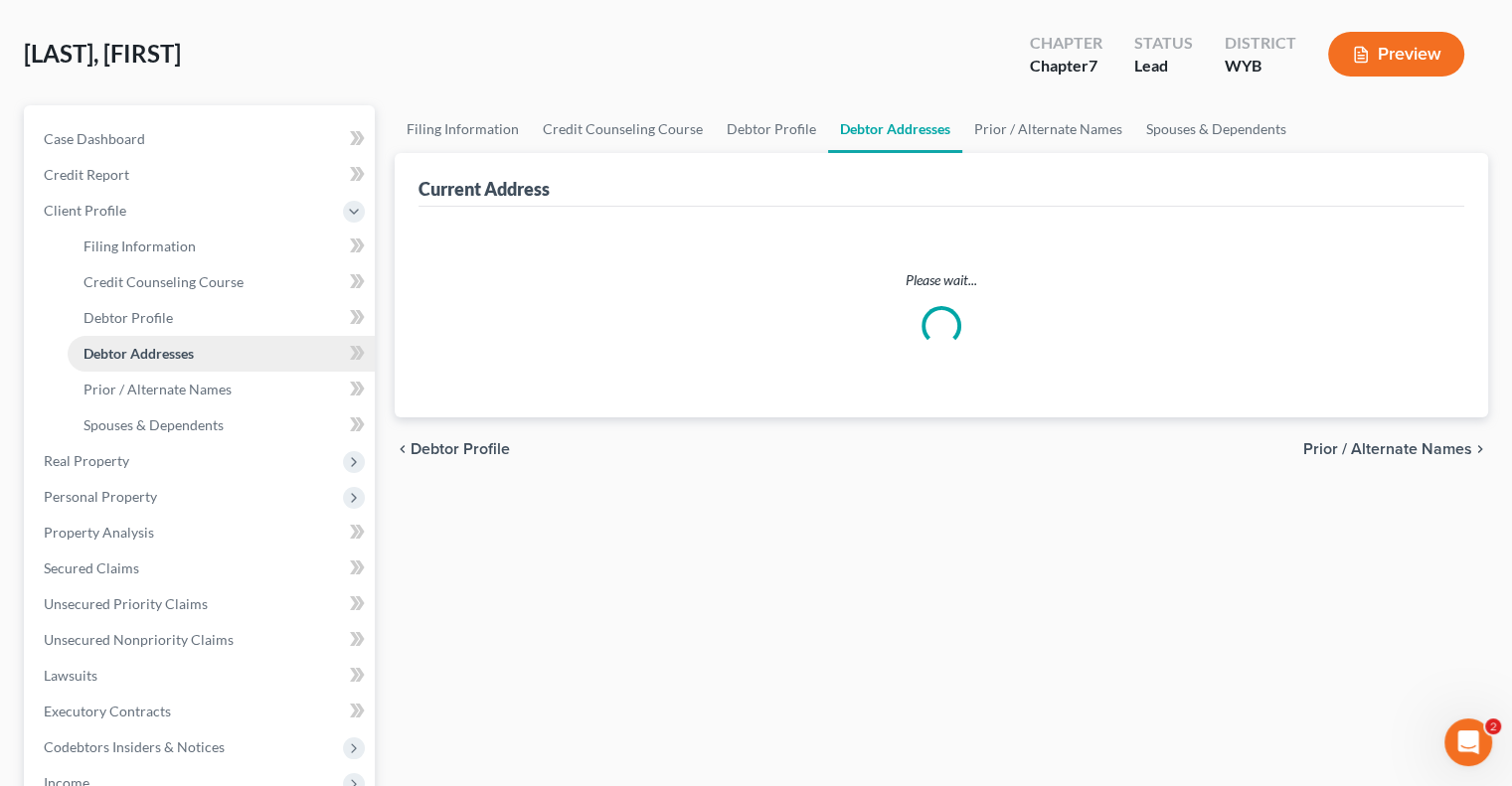 scroll, scrollTop: 0, scrollLeft: 0, axis: both 